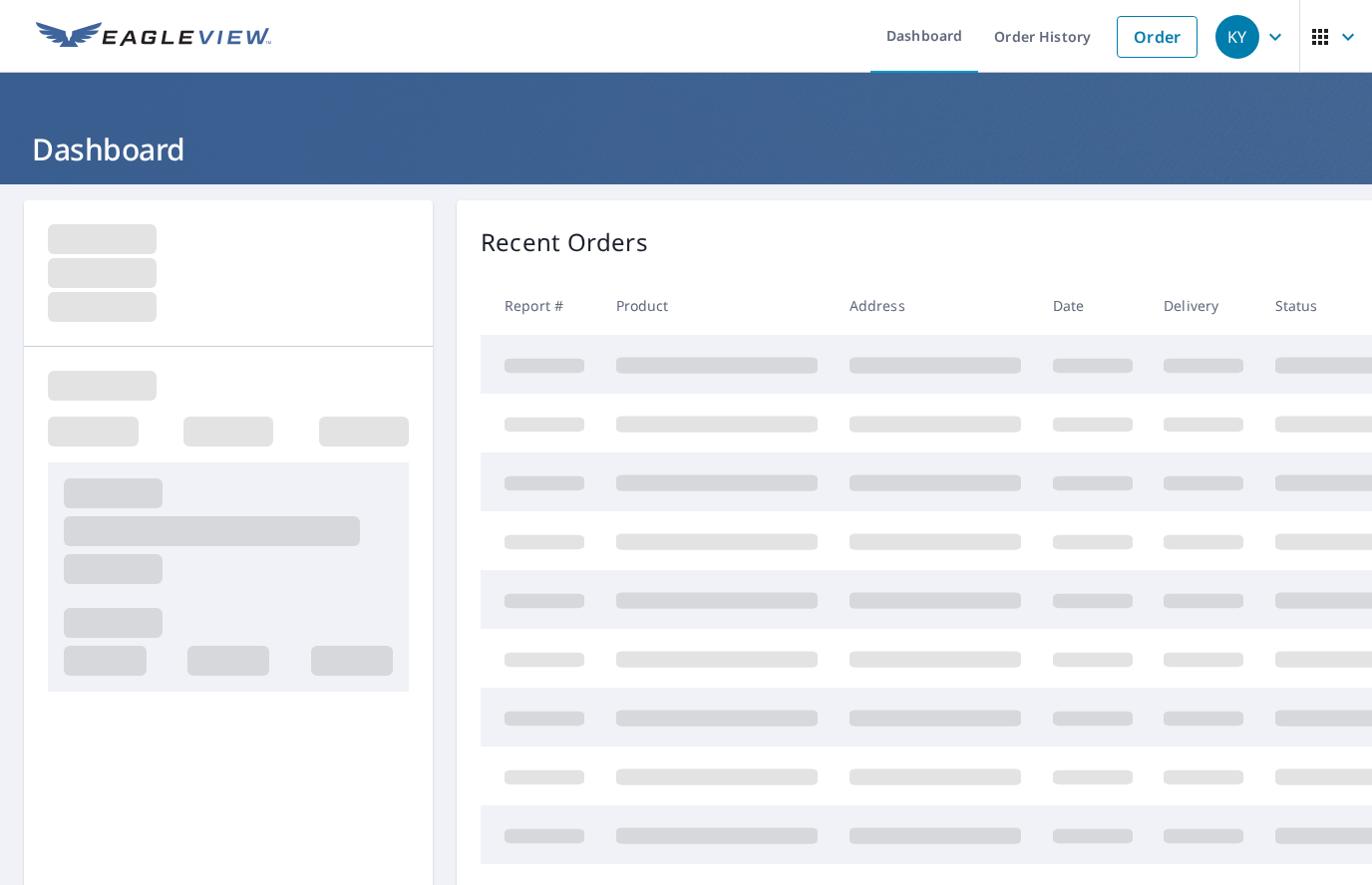 scroll, scrollTop: 0, scrollLeft: 0, axis: both 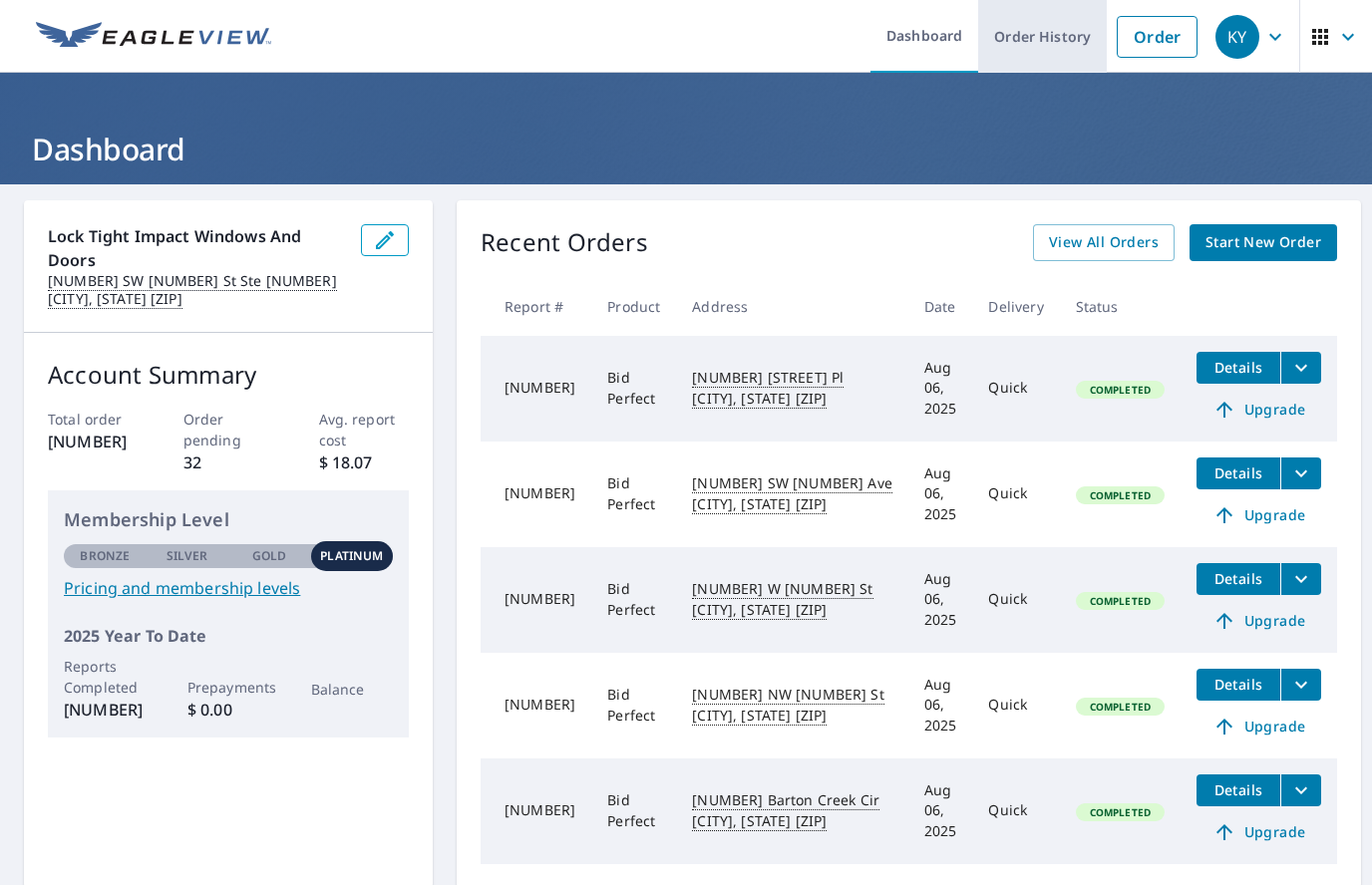 click on "Order History" at bounding box center (1042, 36) 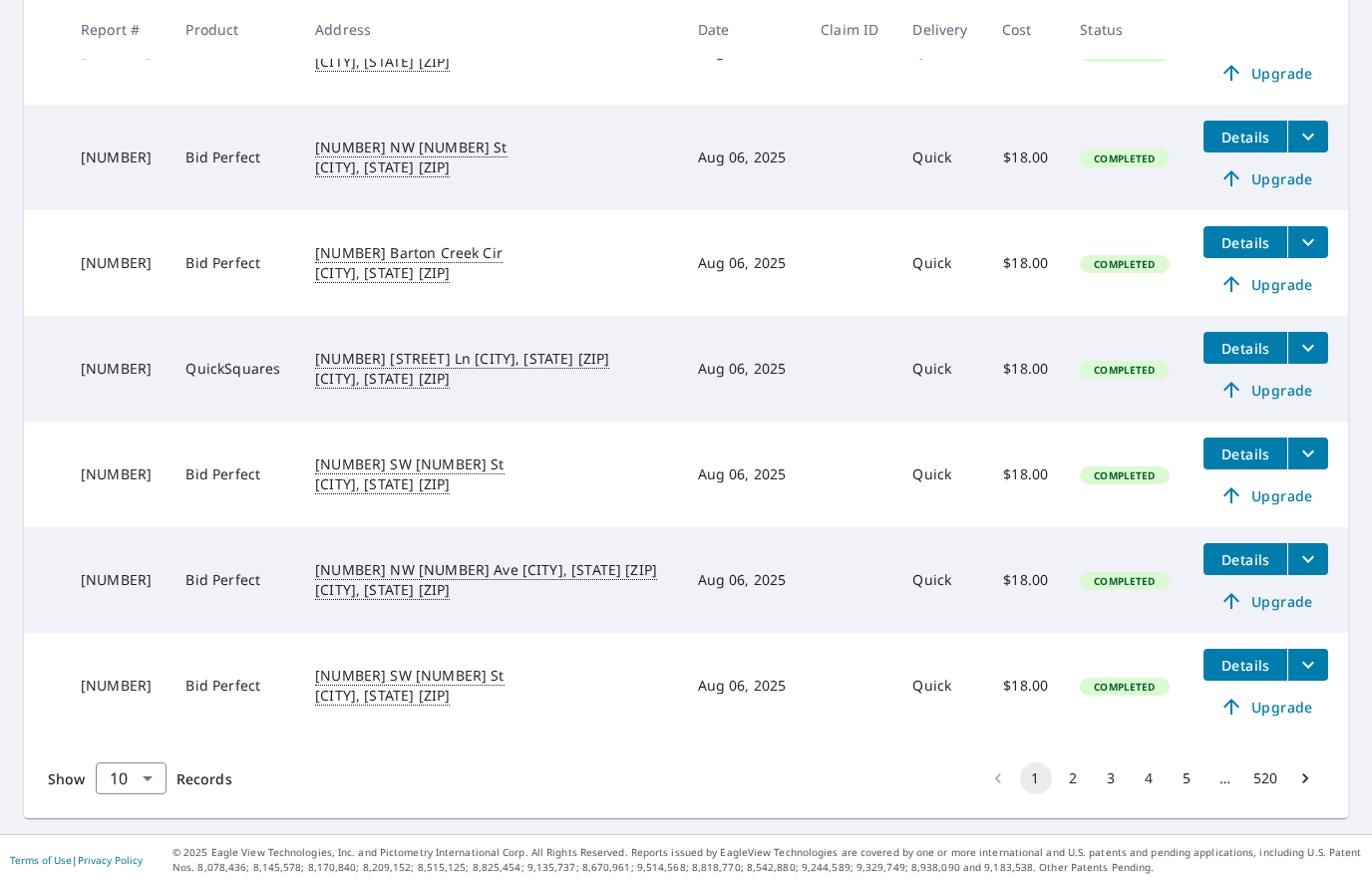 scroll, scrollTop: 726, scrollLeft: 0, axis: vertical 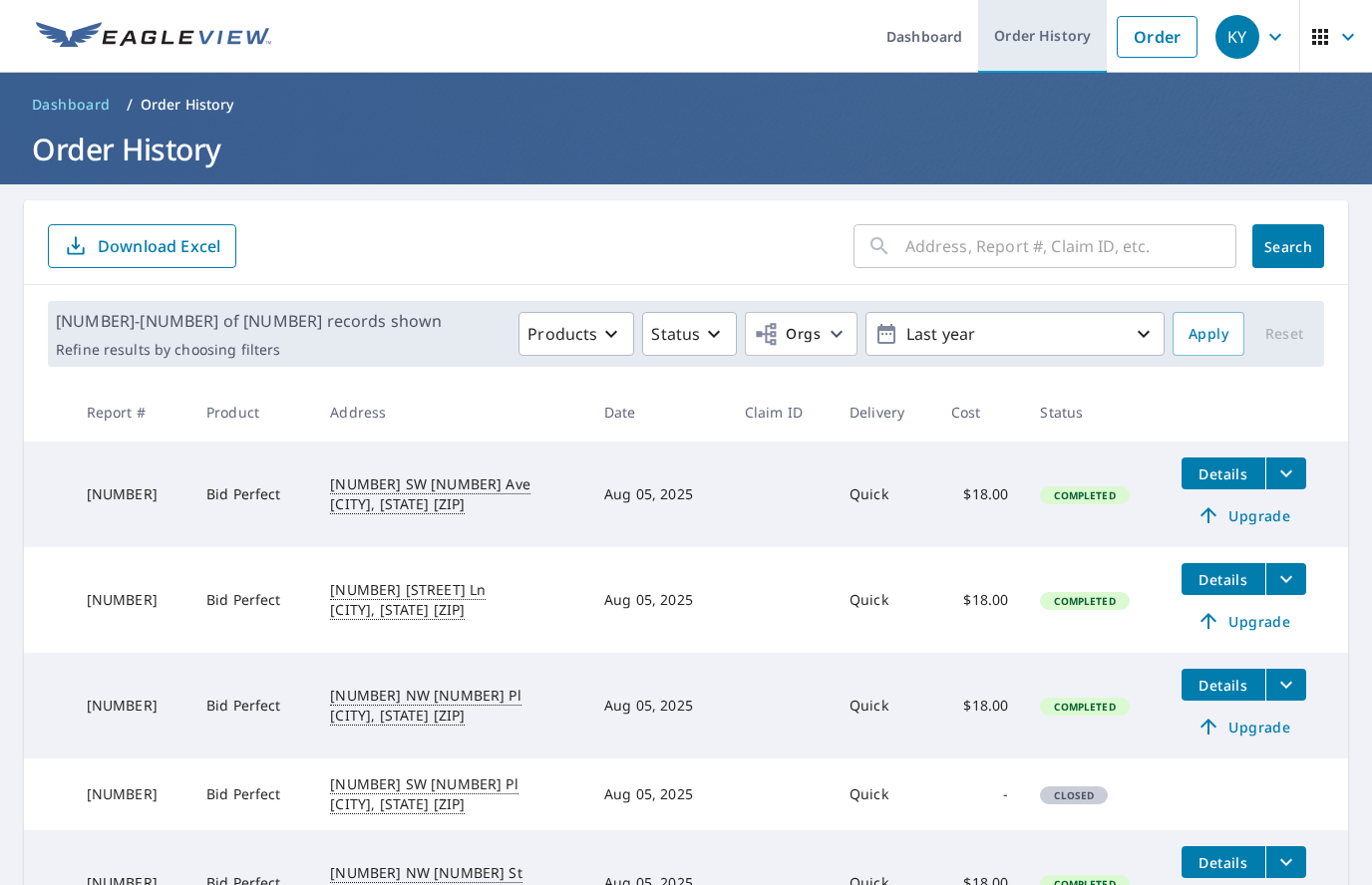 click on "Order History" at bounding box center (1042, 36) 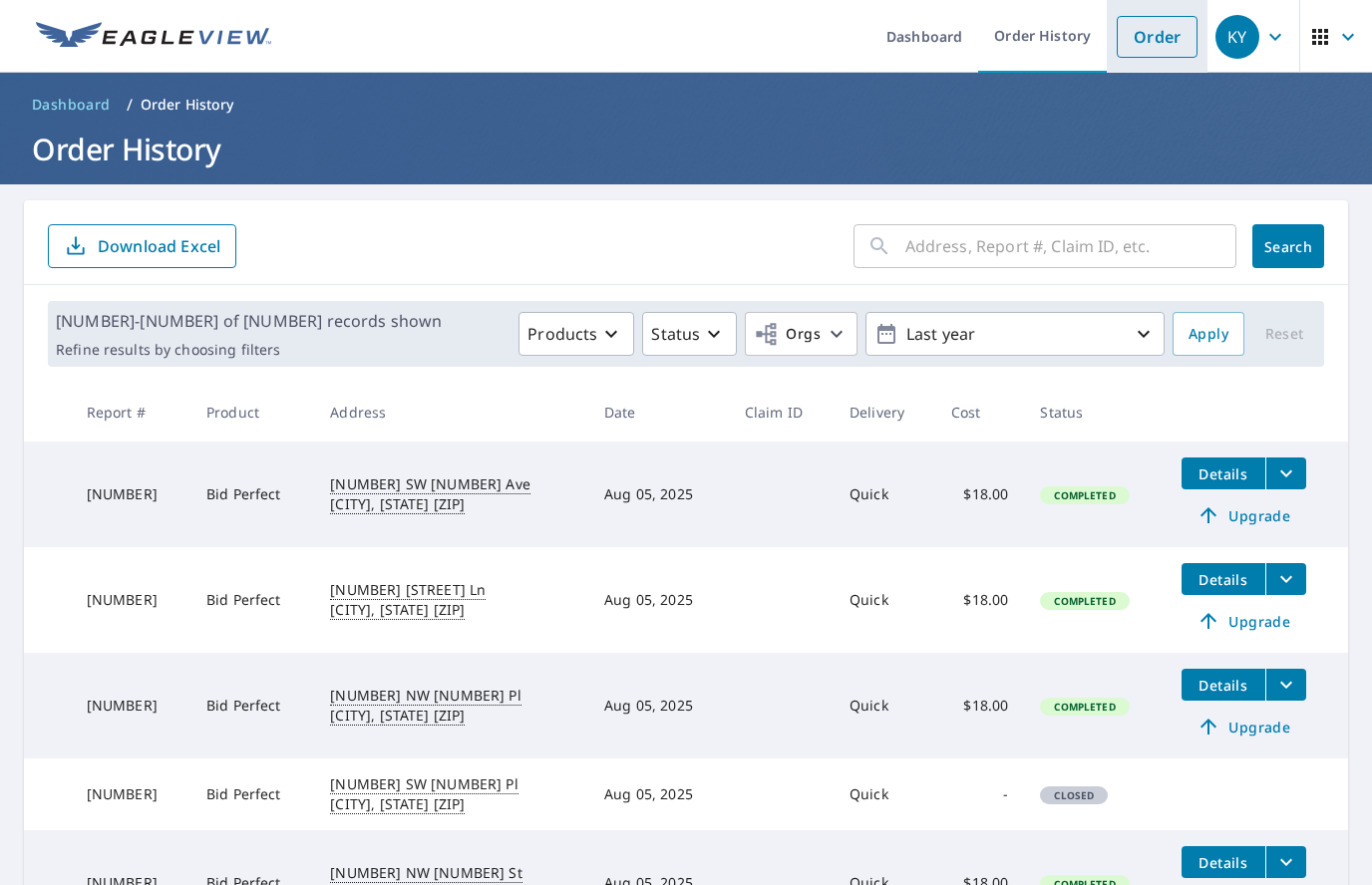 click on "Order" at bounding box center [1157, 37] 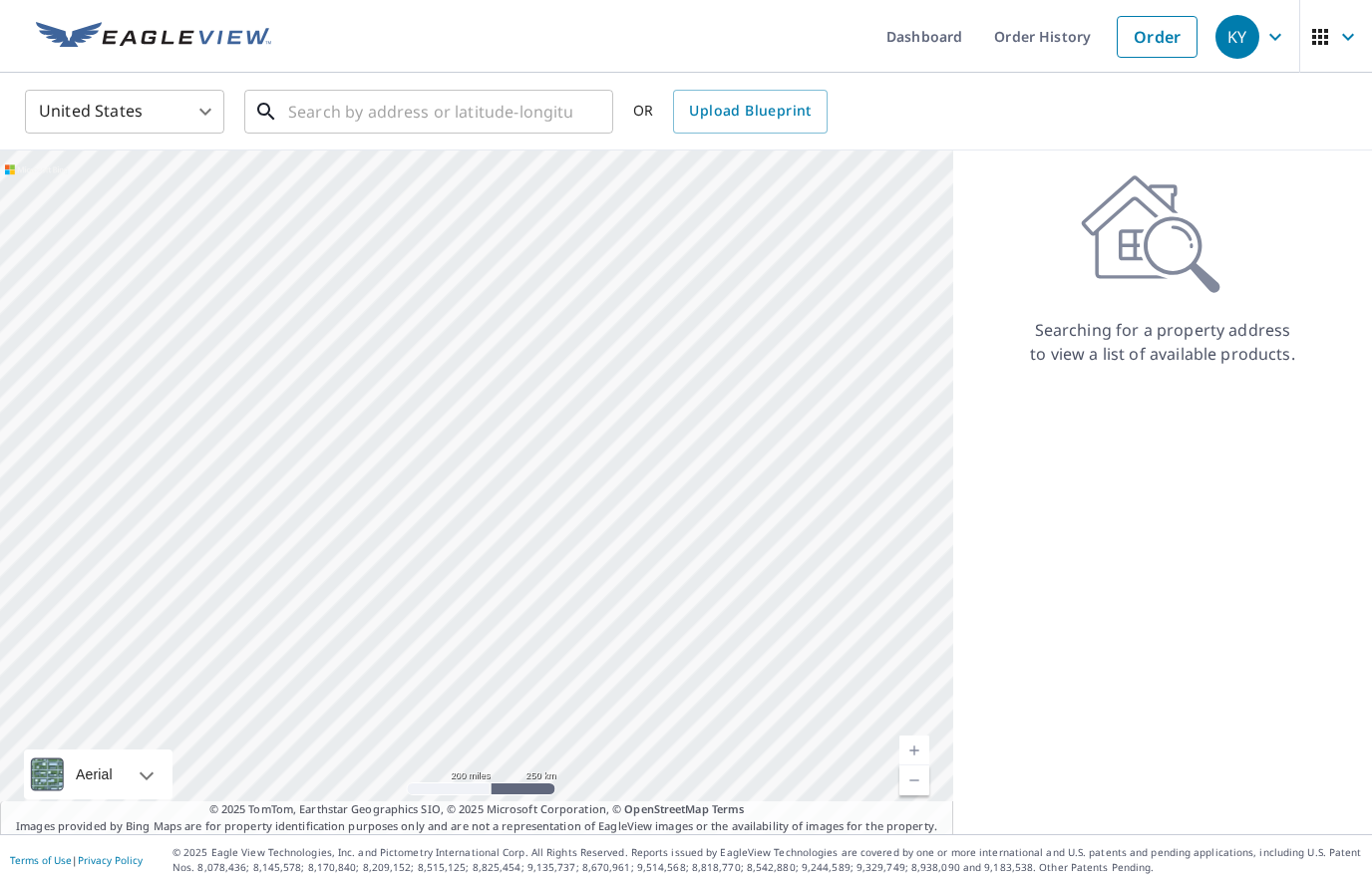 click at bounding box center (430, 112) 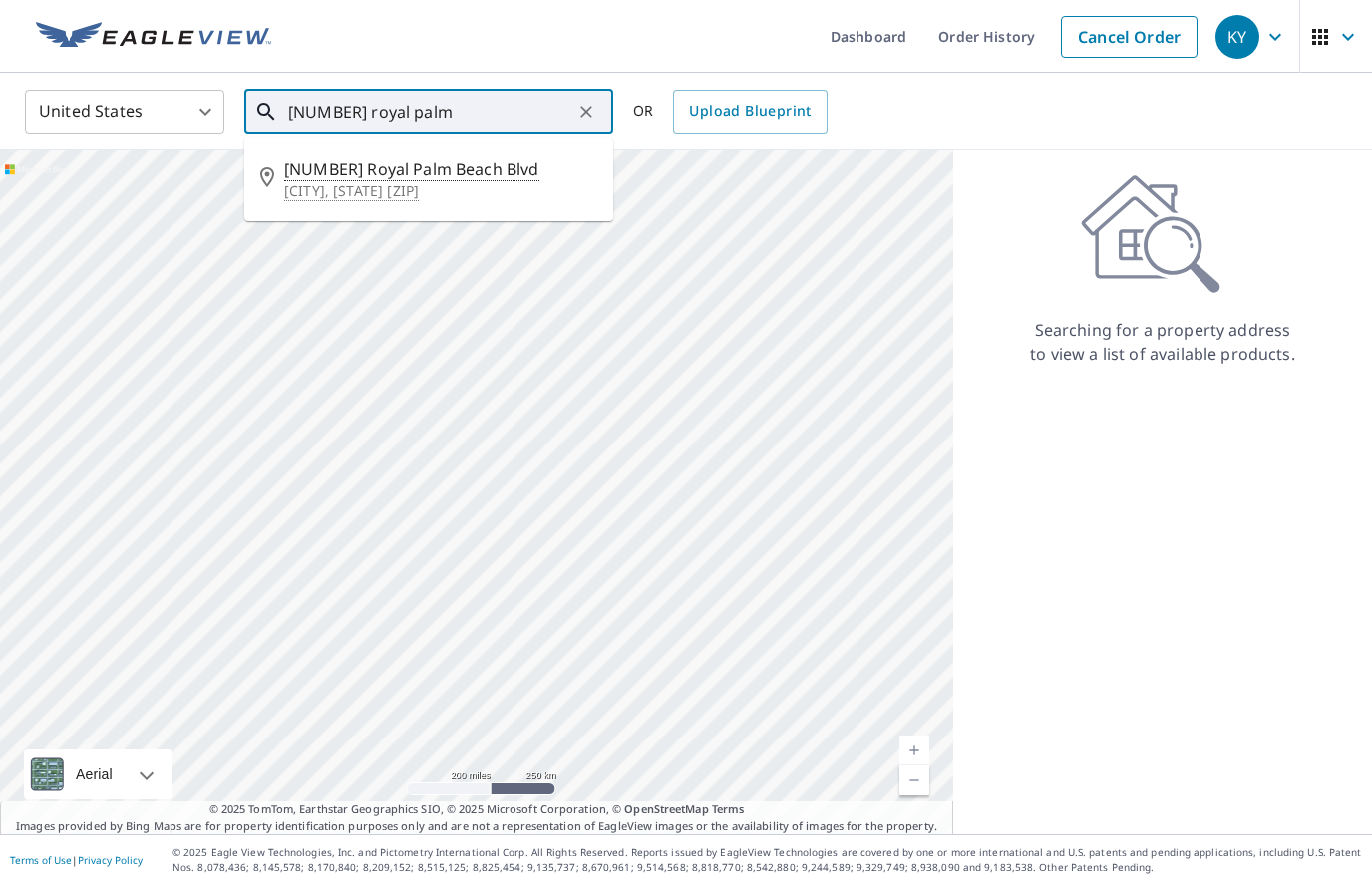 click on "[CITY], [STATE] [ZIP]" at bounding box center (441, 191) 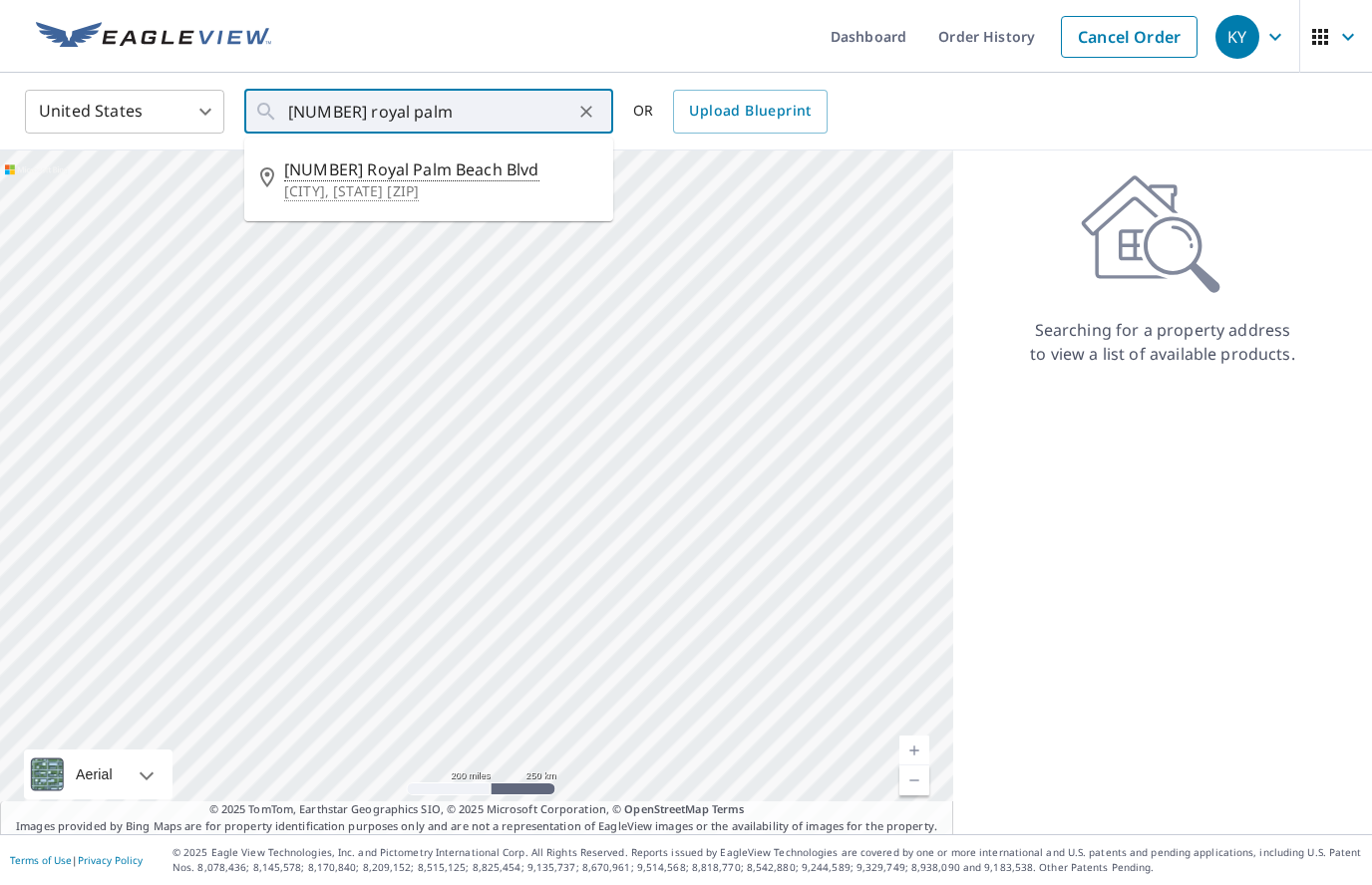 type on "[NUMBER] Royal Palm Beach Blvd [CITY], [STATE] [ZIP]" 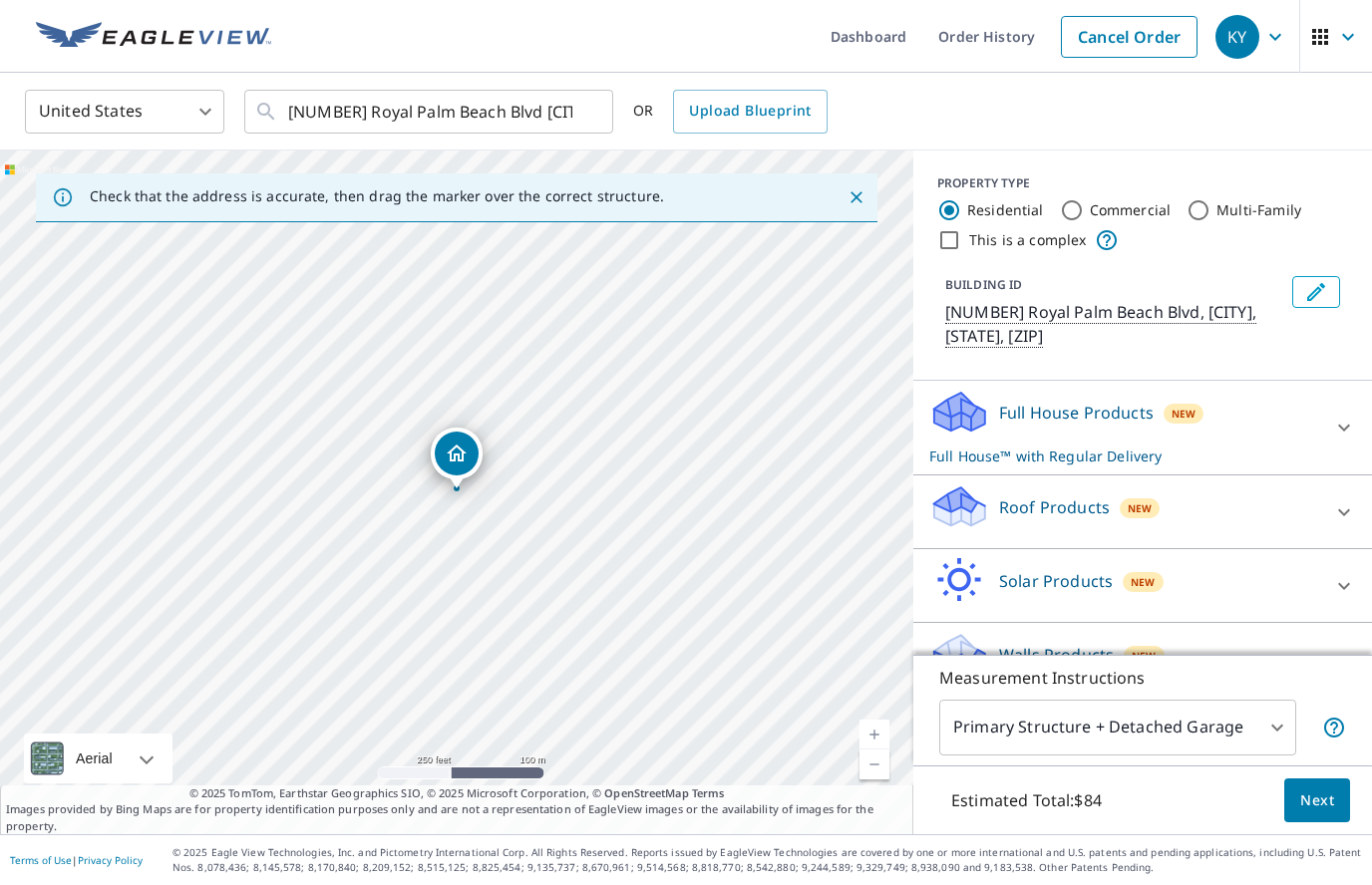 click on "Roof Products" at bounding box center (1054, 507) 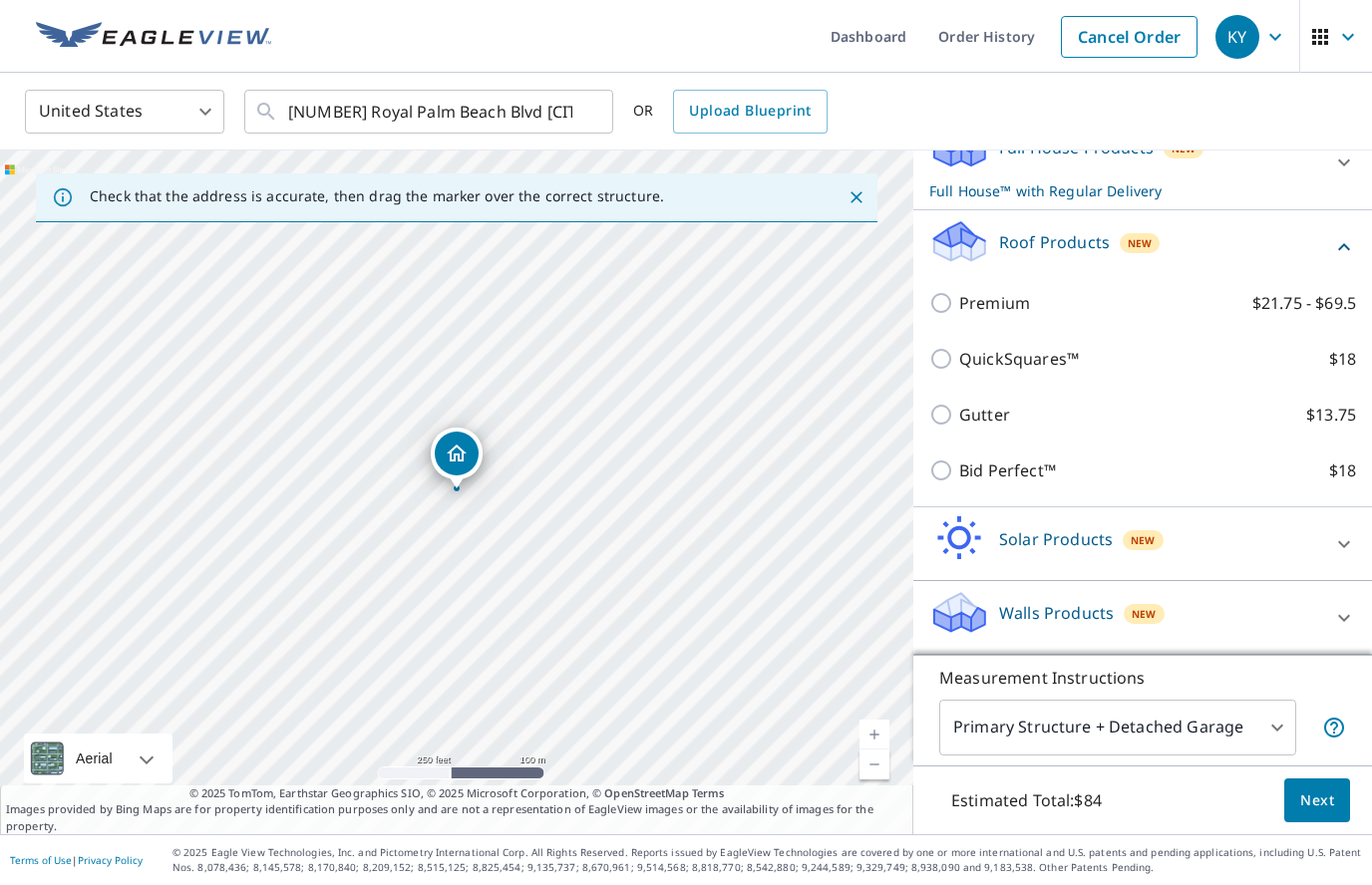 scroll, scrollTop: 265, scrollLeft: 0, axis: vertical 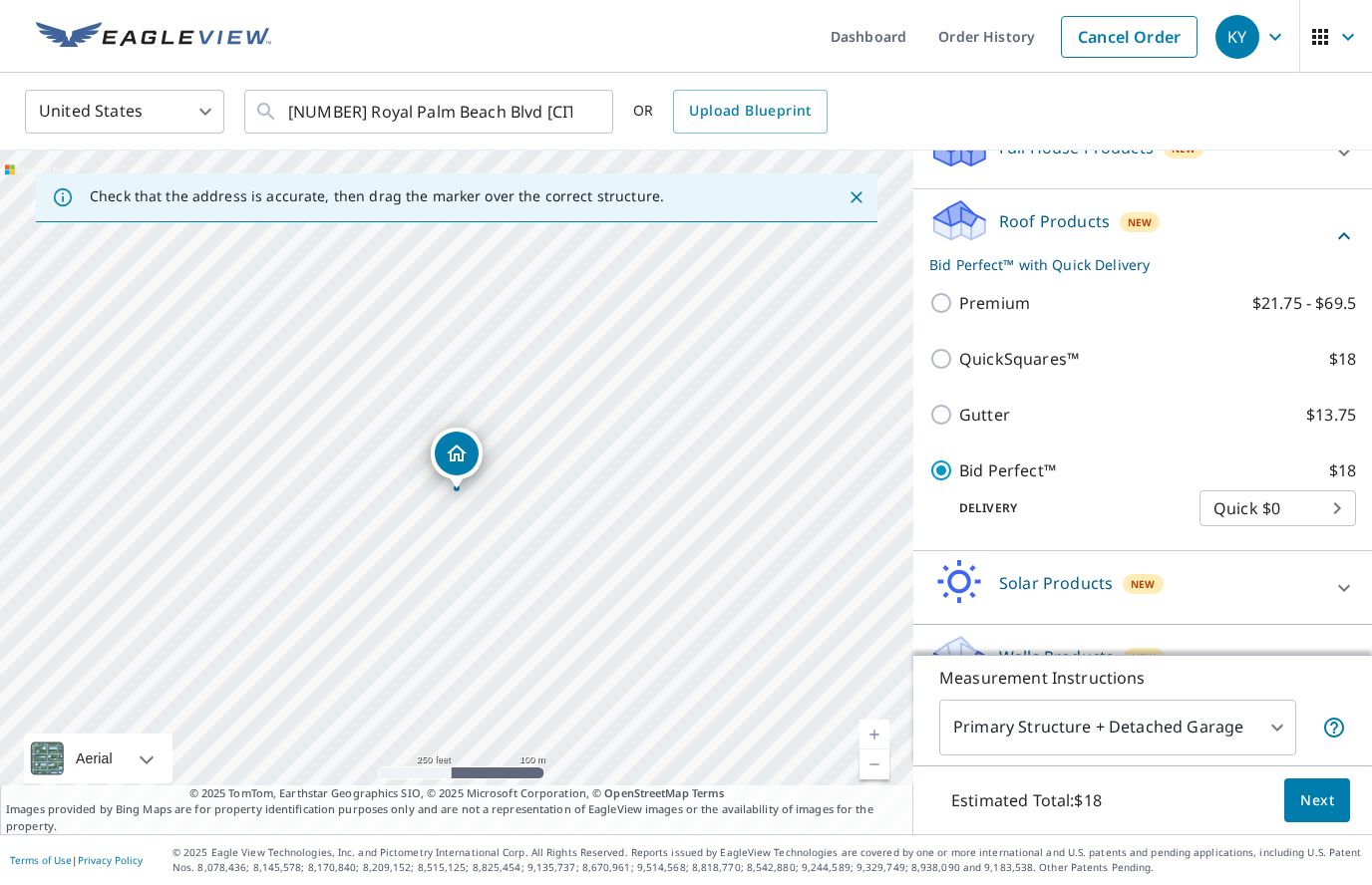 click on "Next" at bounding box center (1317, 800) 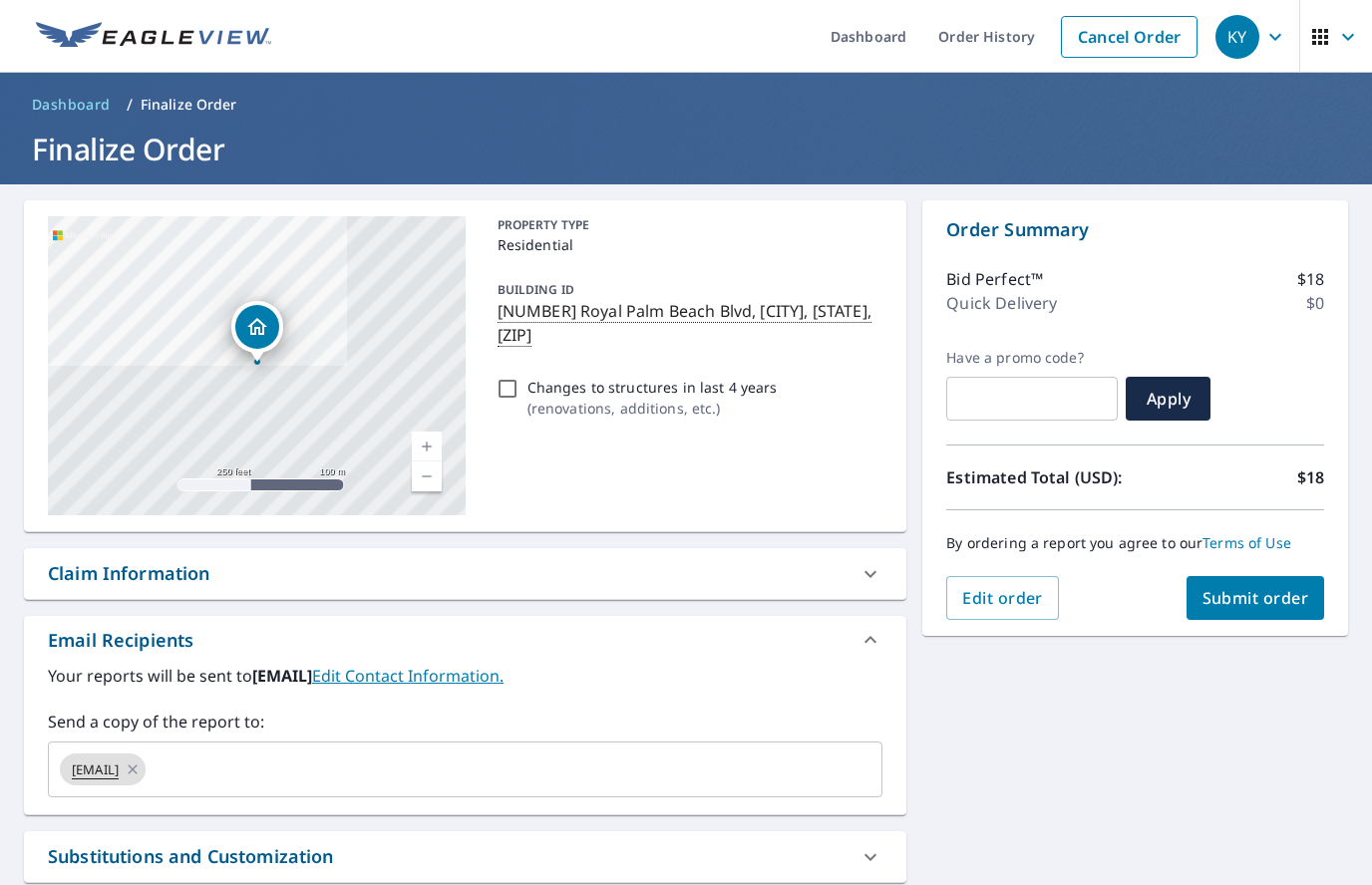 click at bounding box center (496, 769) 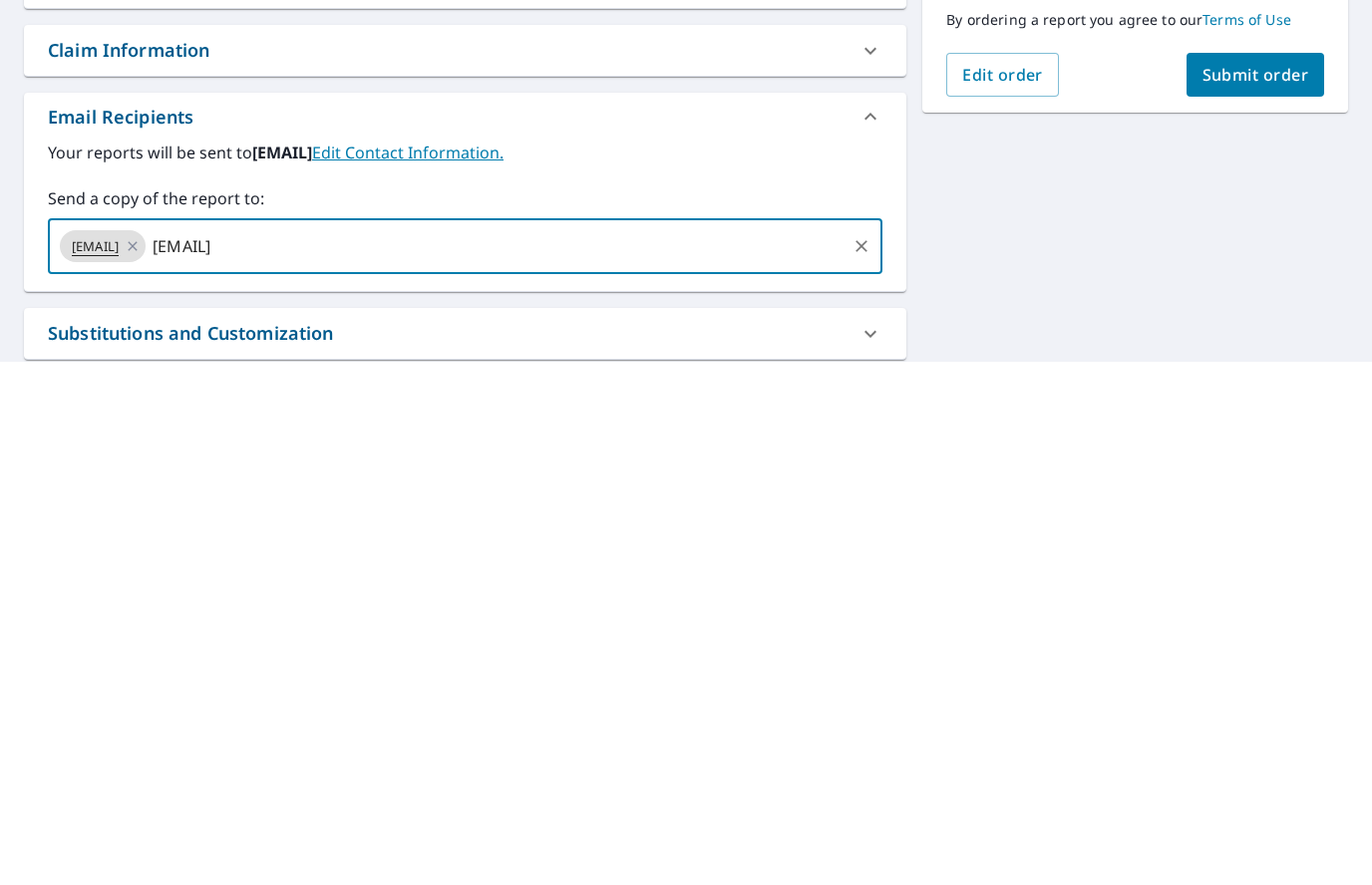 type on "[EMAIL]" 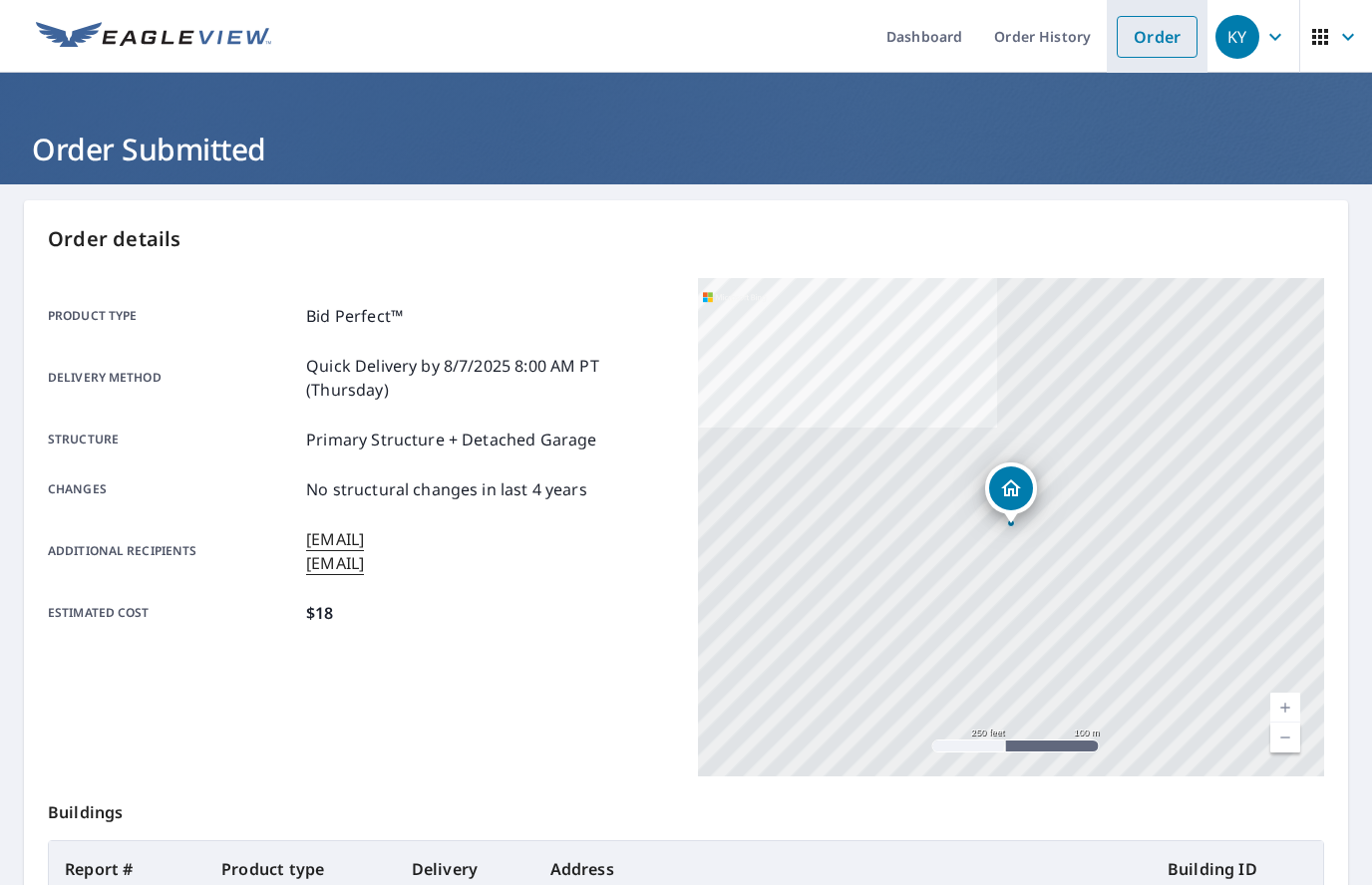click on "Order" at bounding box center (1157, 37) 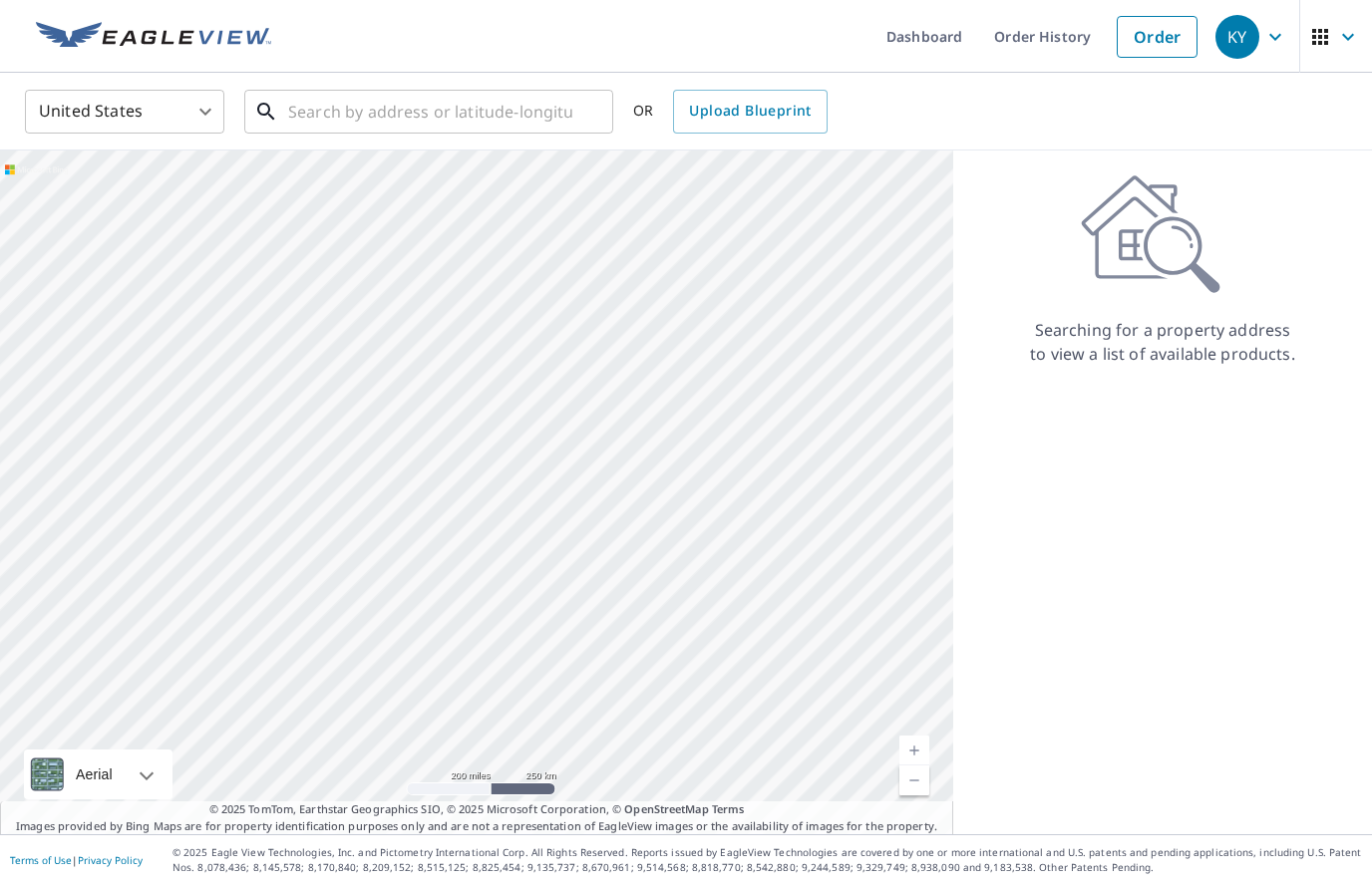 click at bounding box center [430, 112] 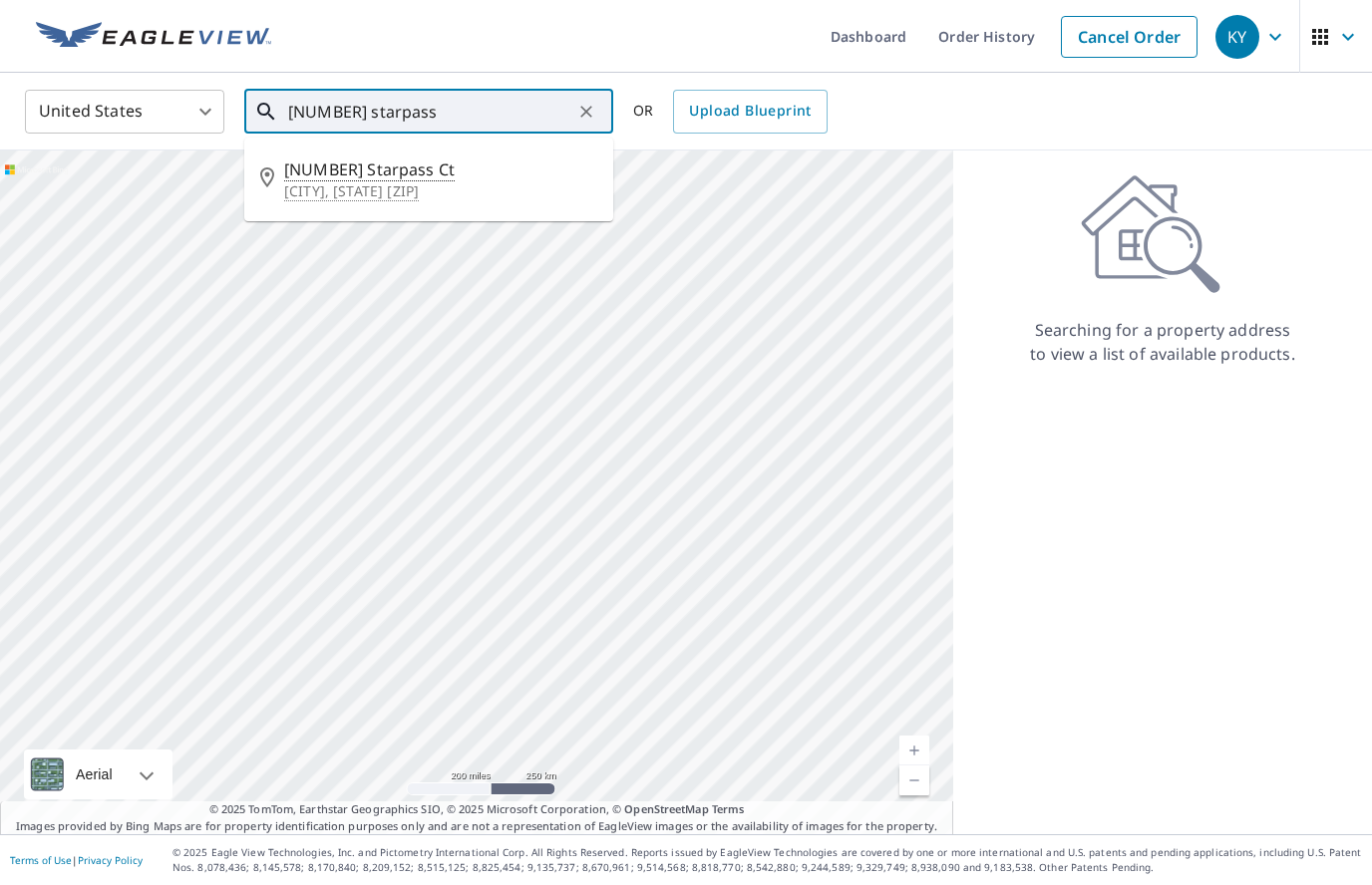 click on "[CITY], [STATE] [ZIP]" at bounding box center [441, 191] 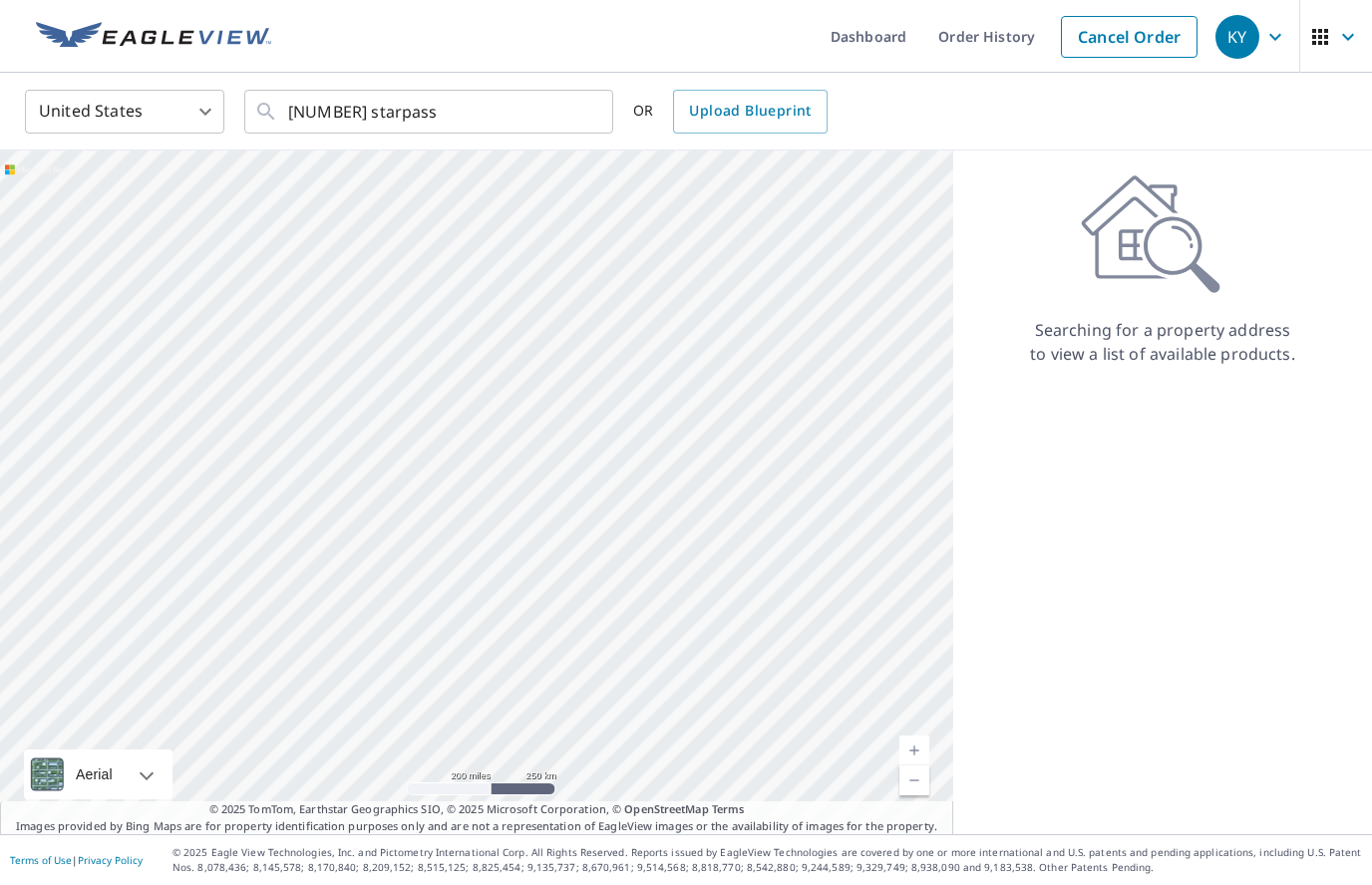 type on "[NUMBER] Starpass Ct [CITY], [STATE] [ZIP]" 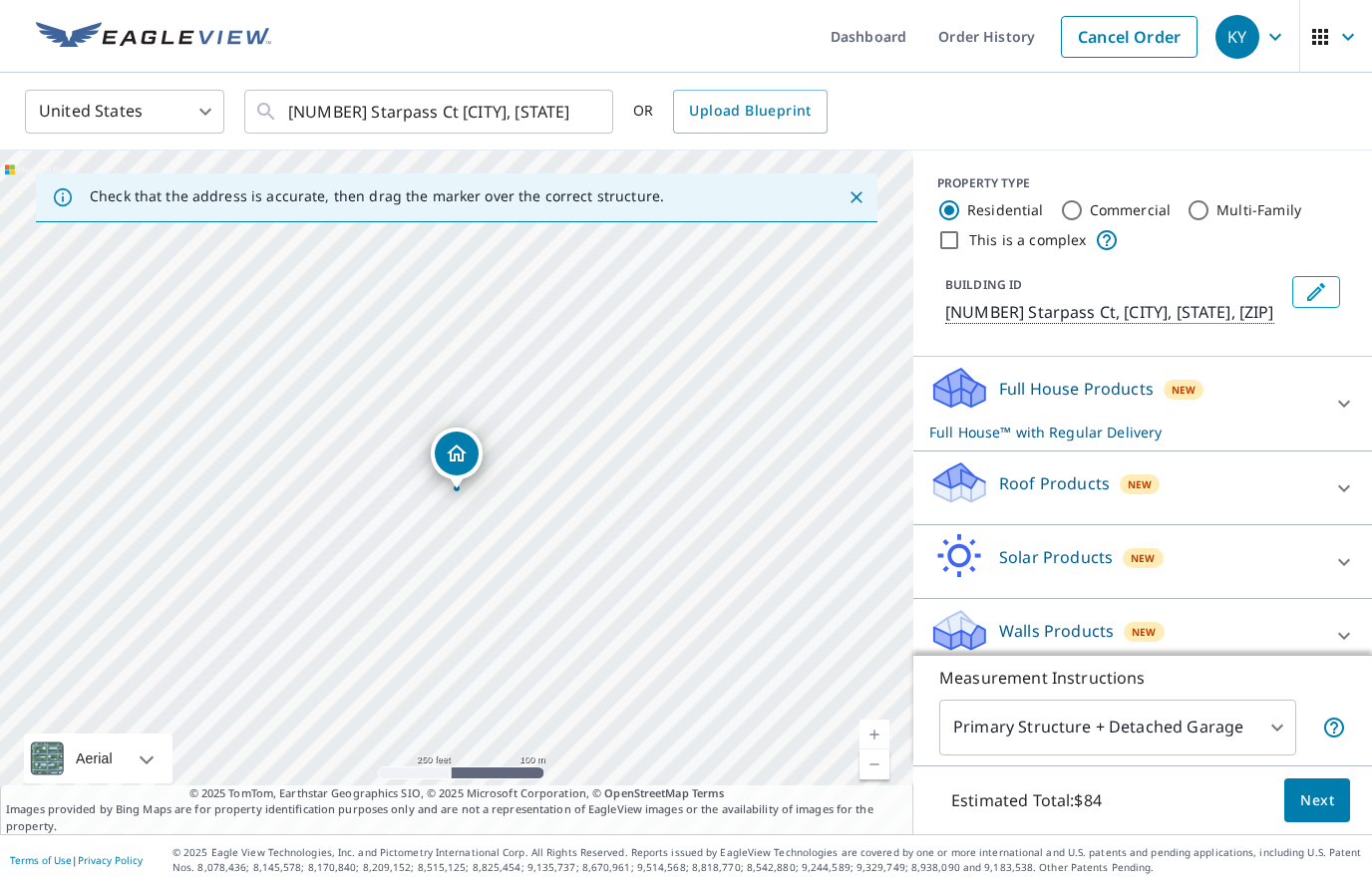 click on "New" at bounding box center [1140, 483] 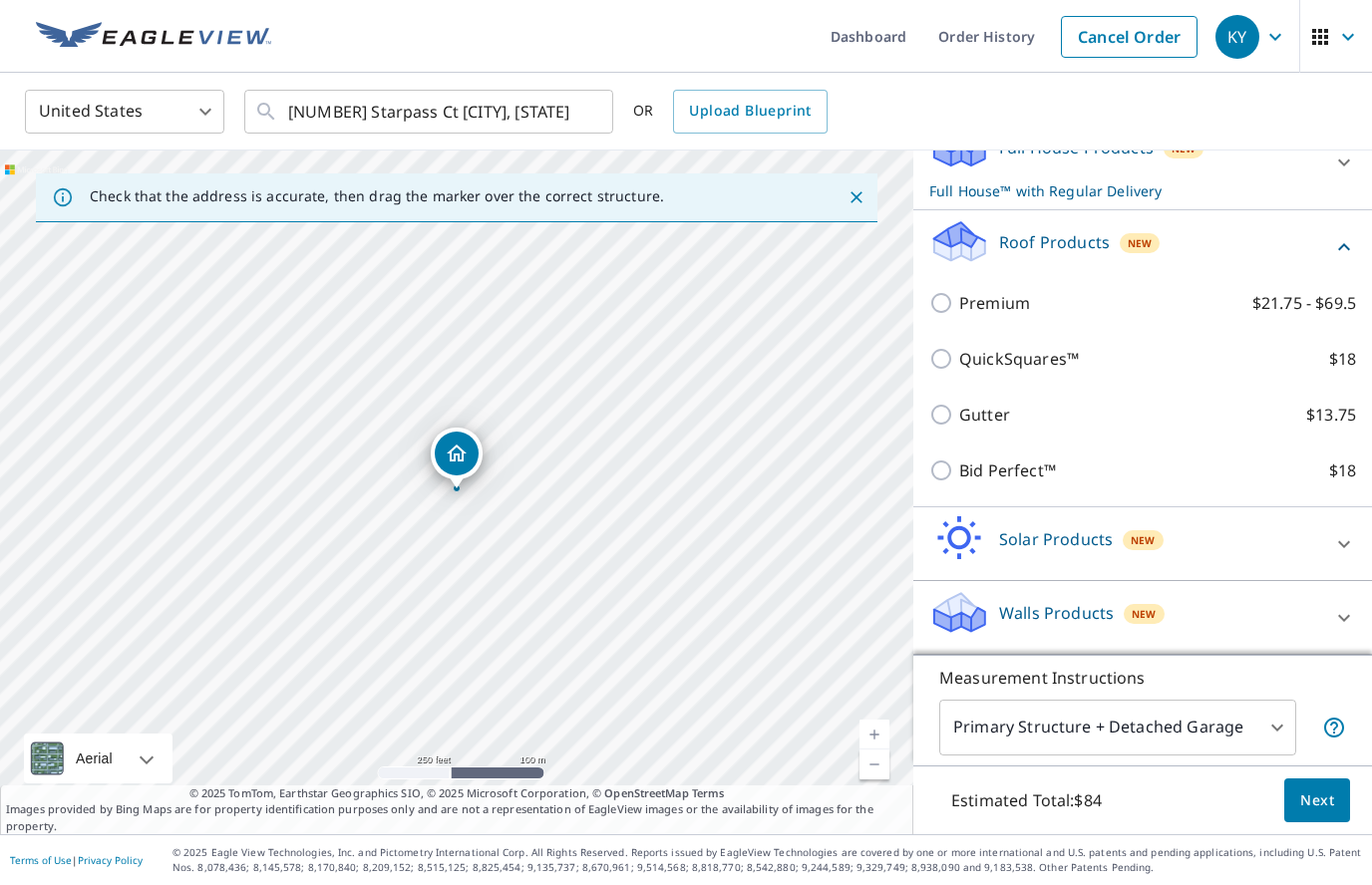 scroll, scrollTop: 241, scrollLeft: 0, axis: vertical 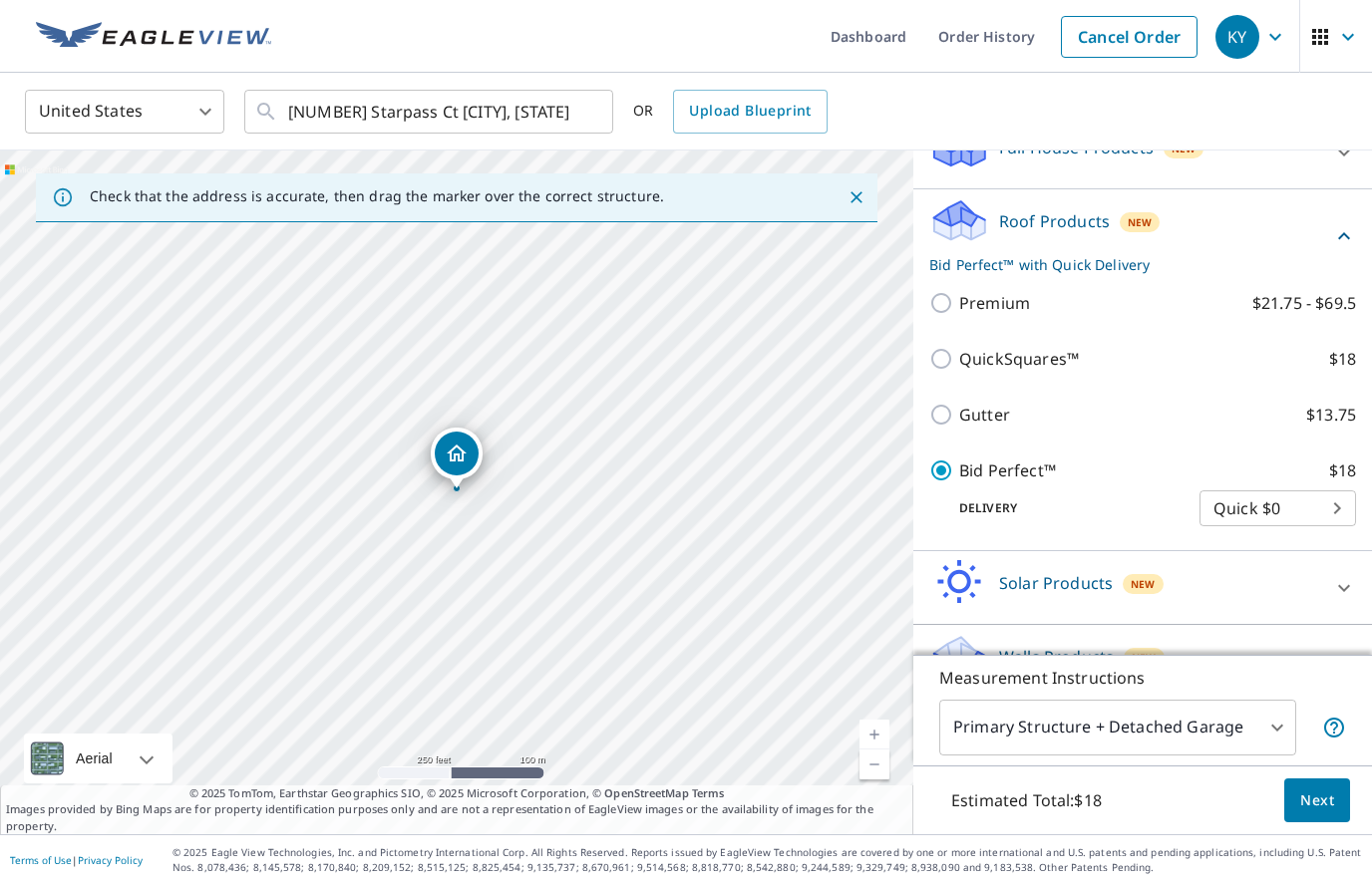 click on "Next" at bounding box center [1317, 800] 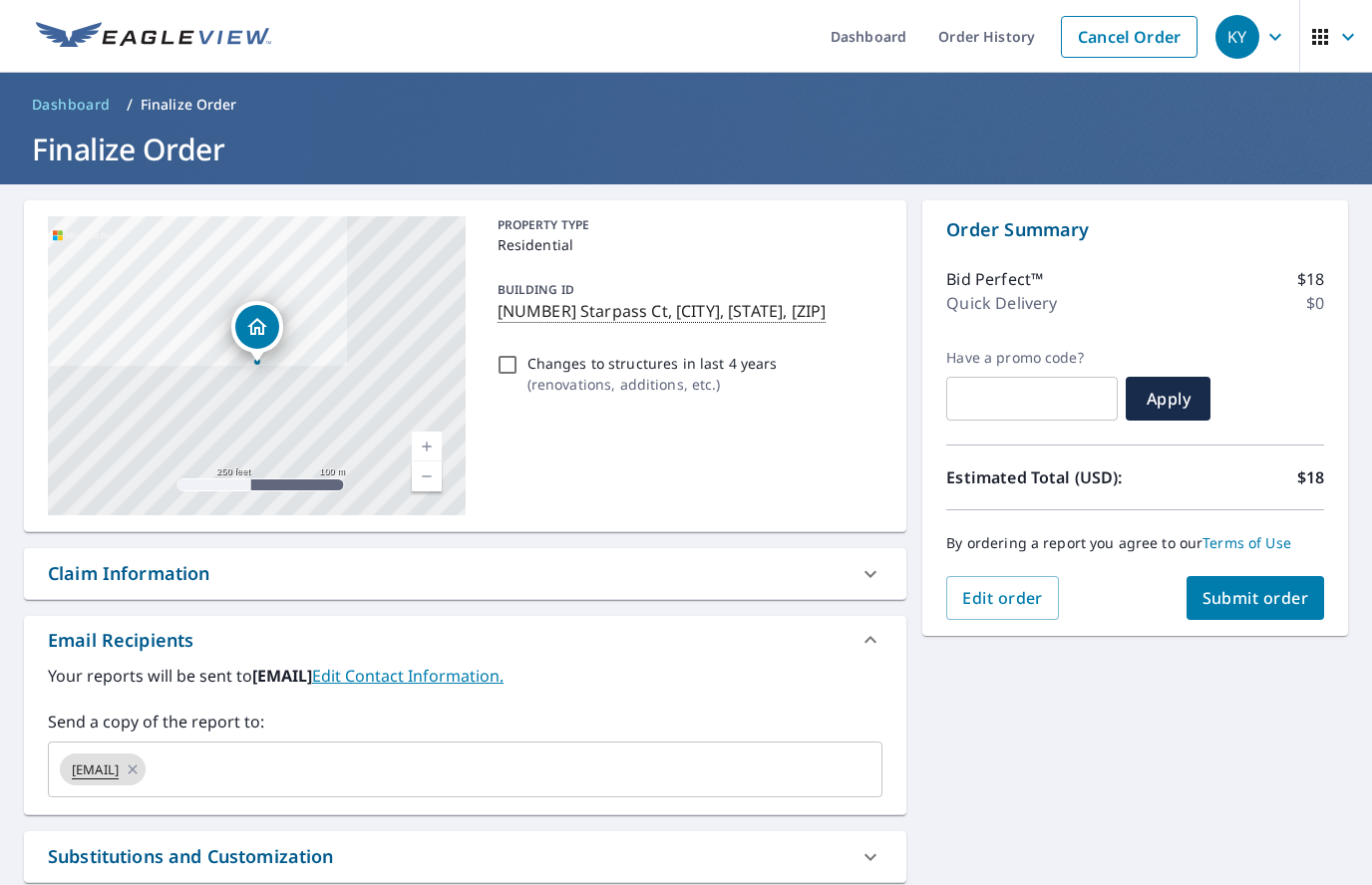 click at bounding box center [496, 769] 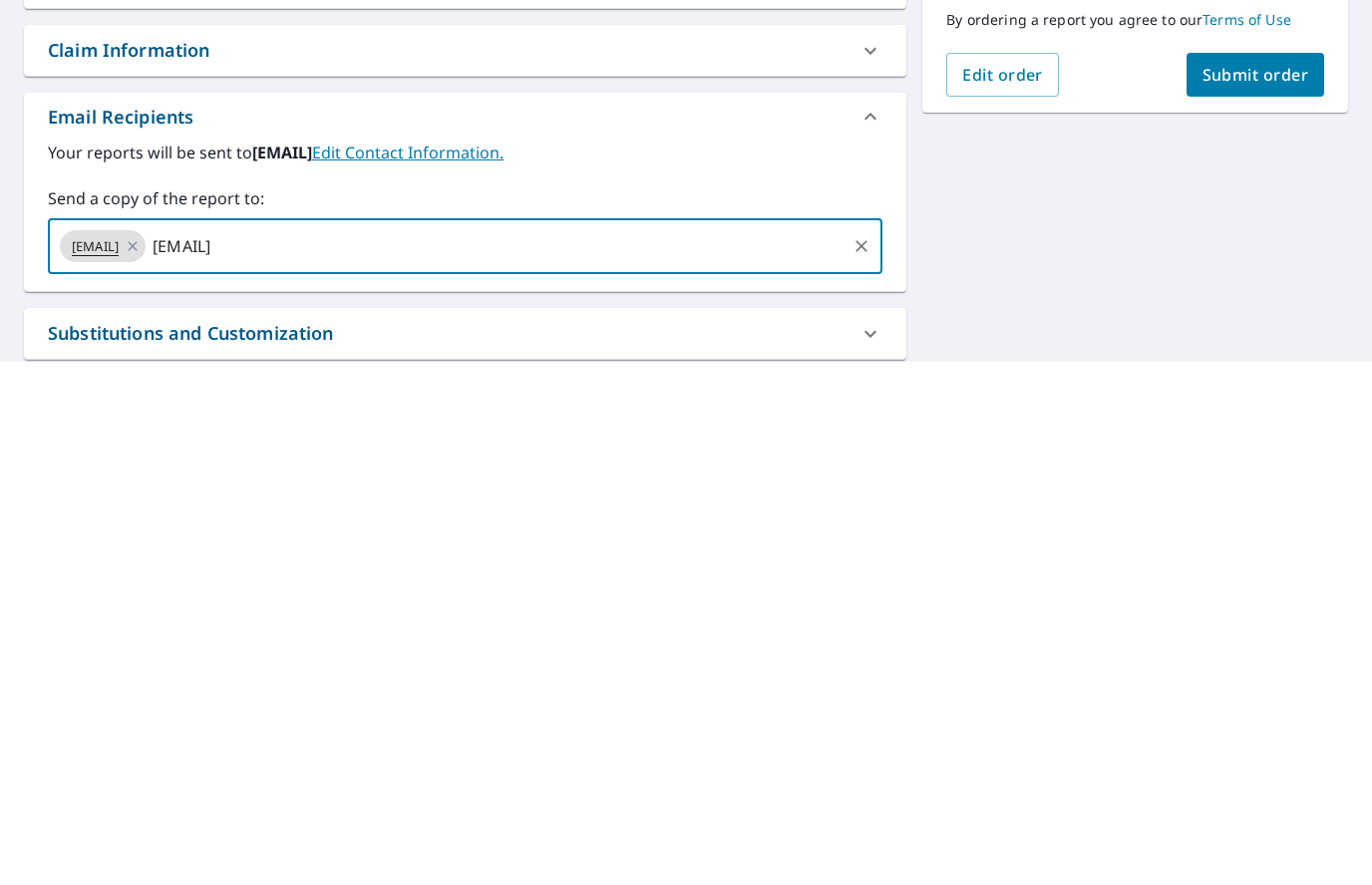 type on "[EMAIL]" 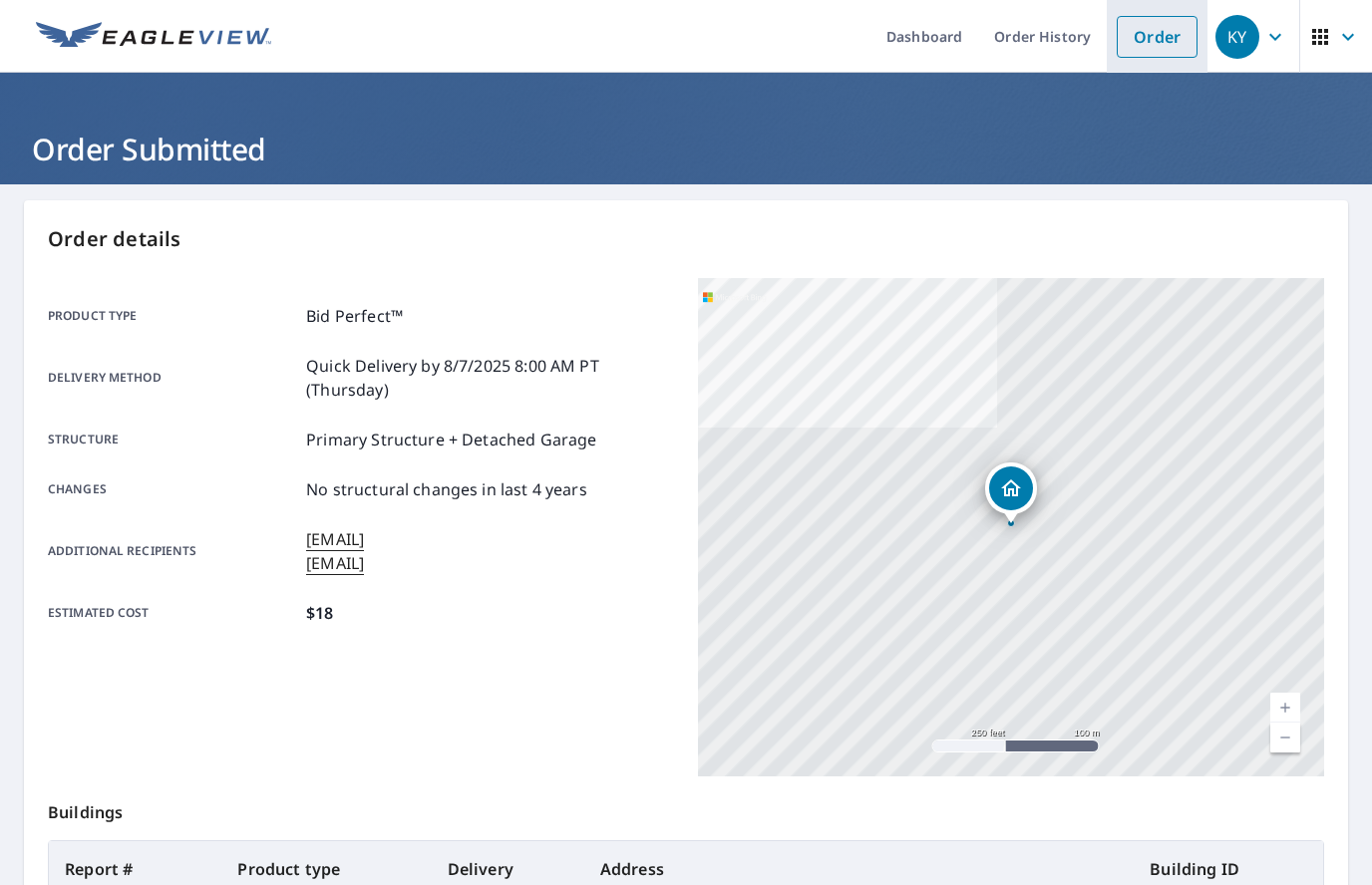 click on "Order" at bounding box center (1157, 37) 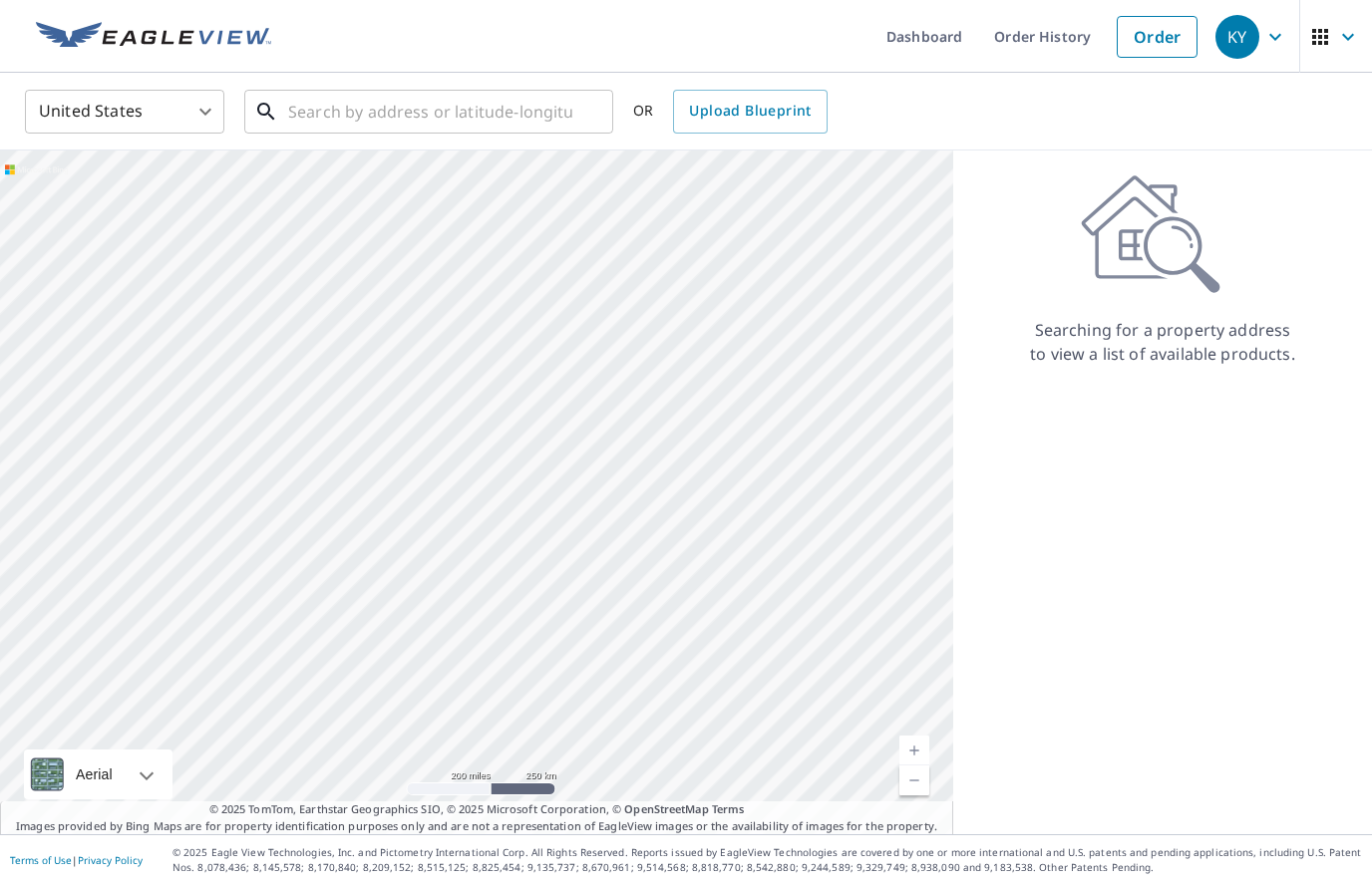 click at bounding box center (430, 112) 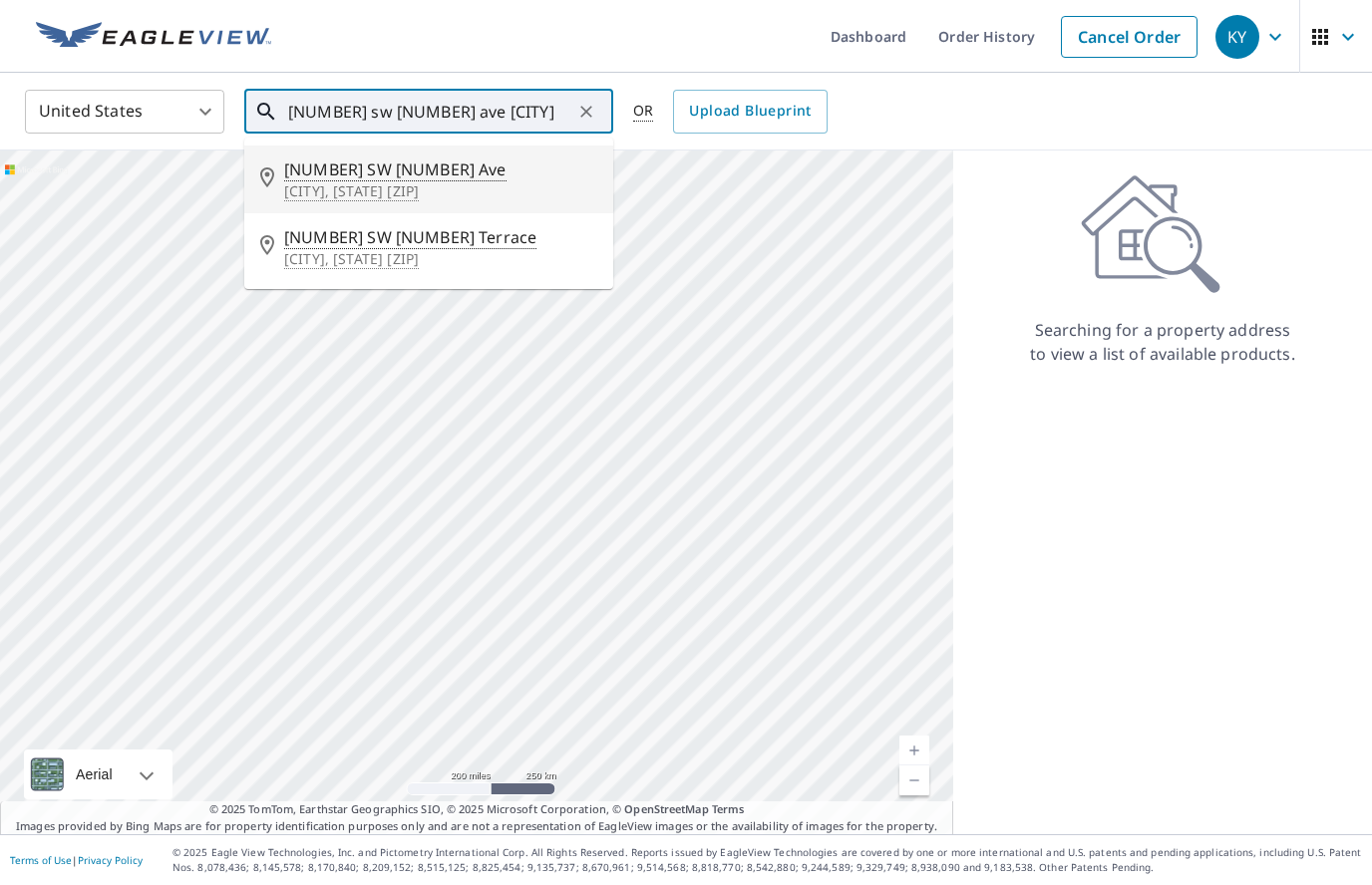 click on "[CITY], [STATE] [ZIP]" at bounding box center [441, 191] 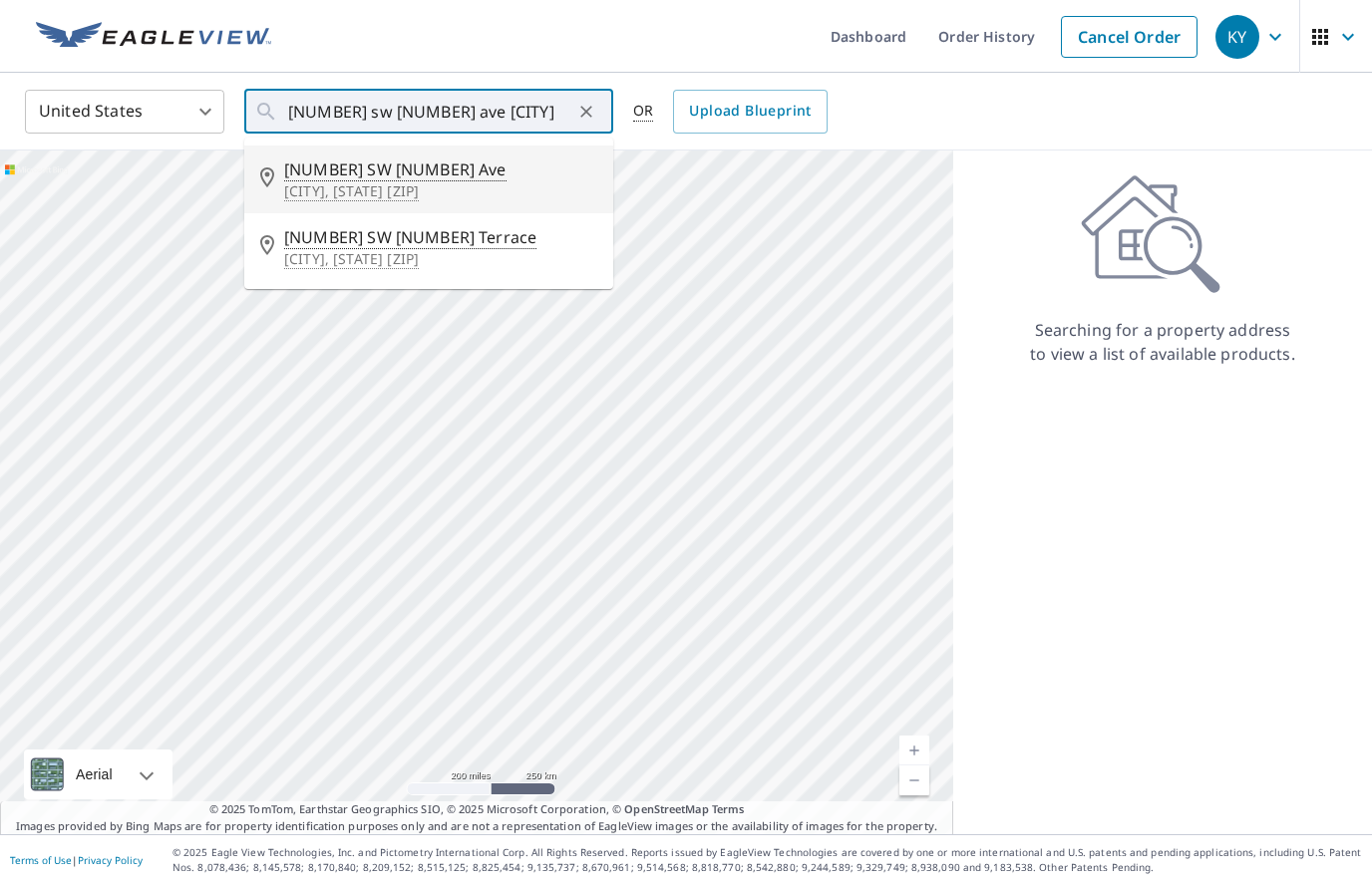 type on "[NUMBER] SW [NUMBER] Ave [CITY], [STATE] [ZIP]" 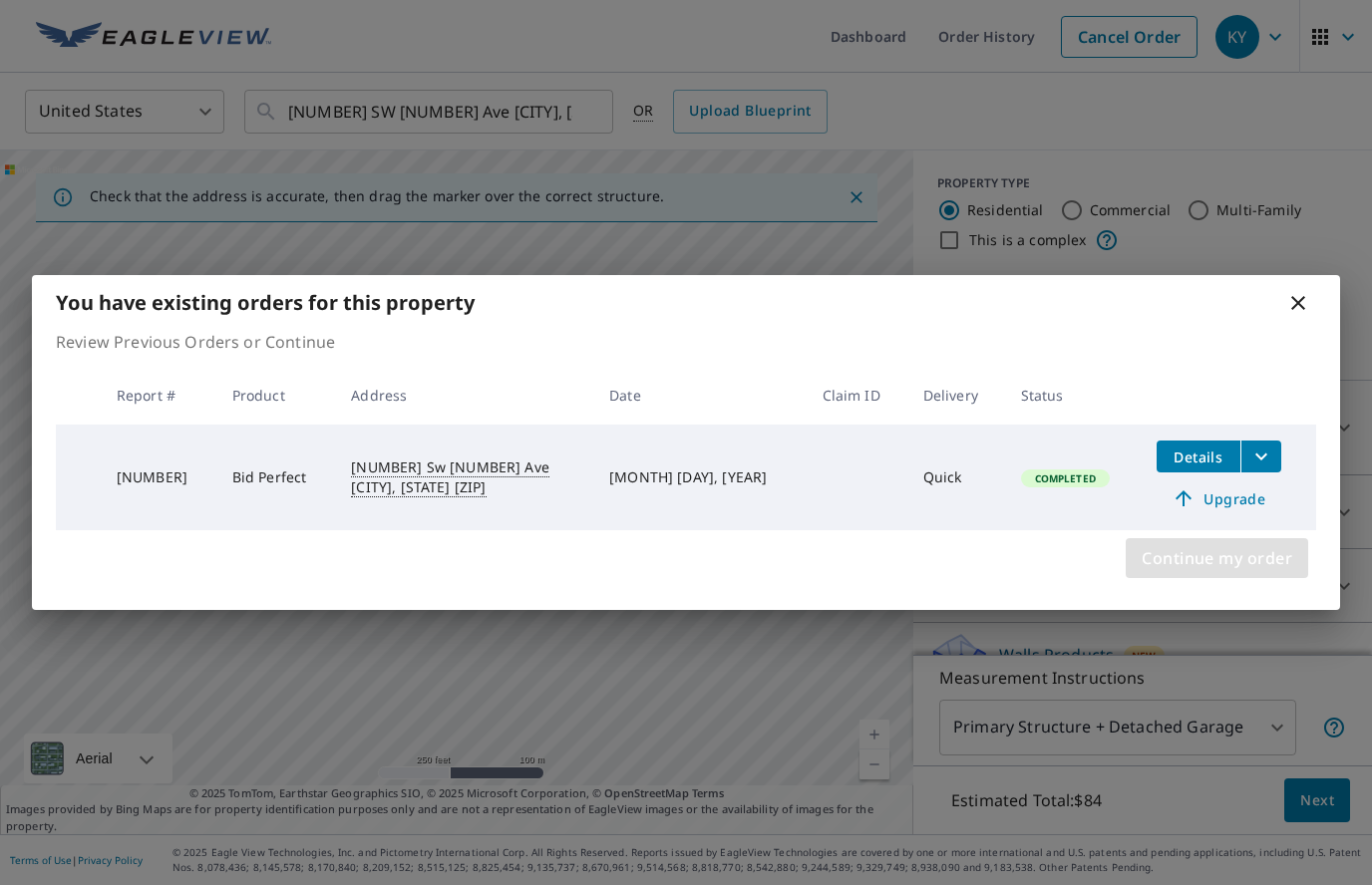 click on "Continue my order" at bounding box center [1216, 558] 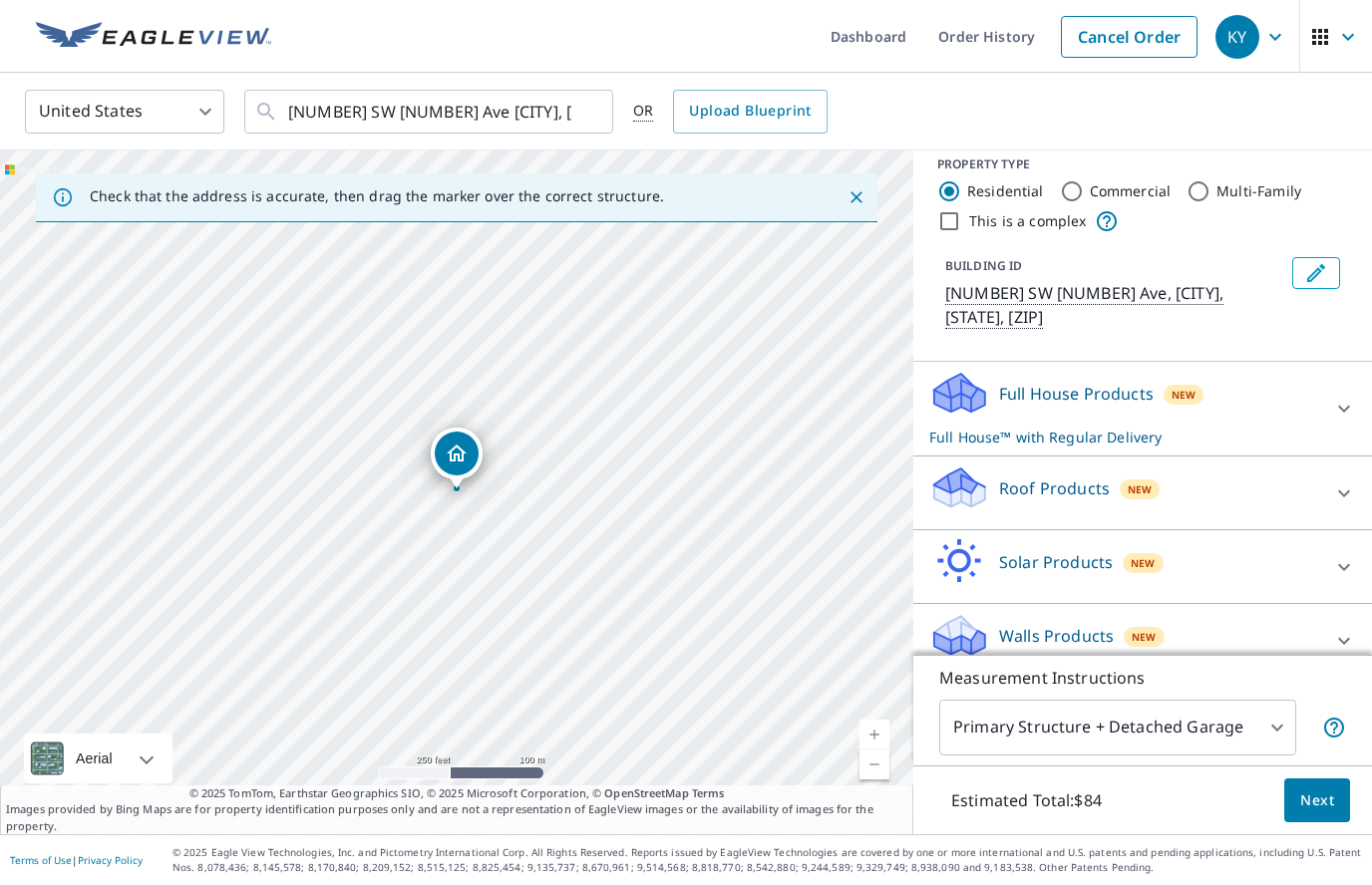 scroll, scrollTop: 18, scrollLeft: 0, axis: vertical 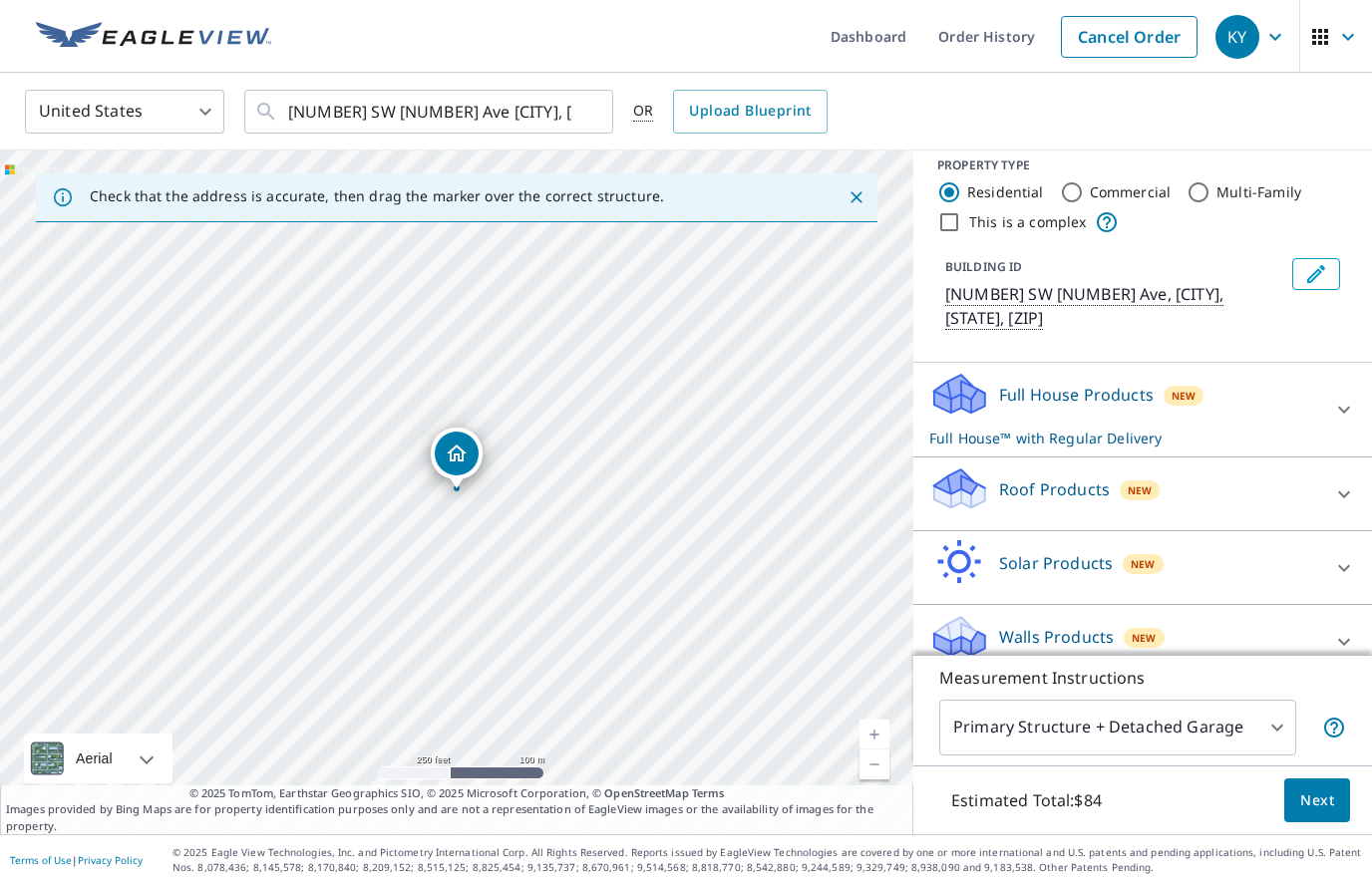 click on "Roof Products New" at bounding box center [1125, 493] 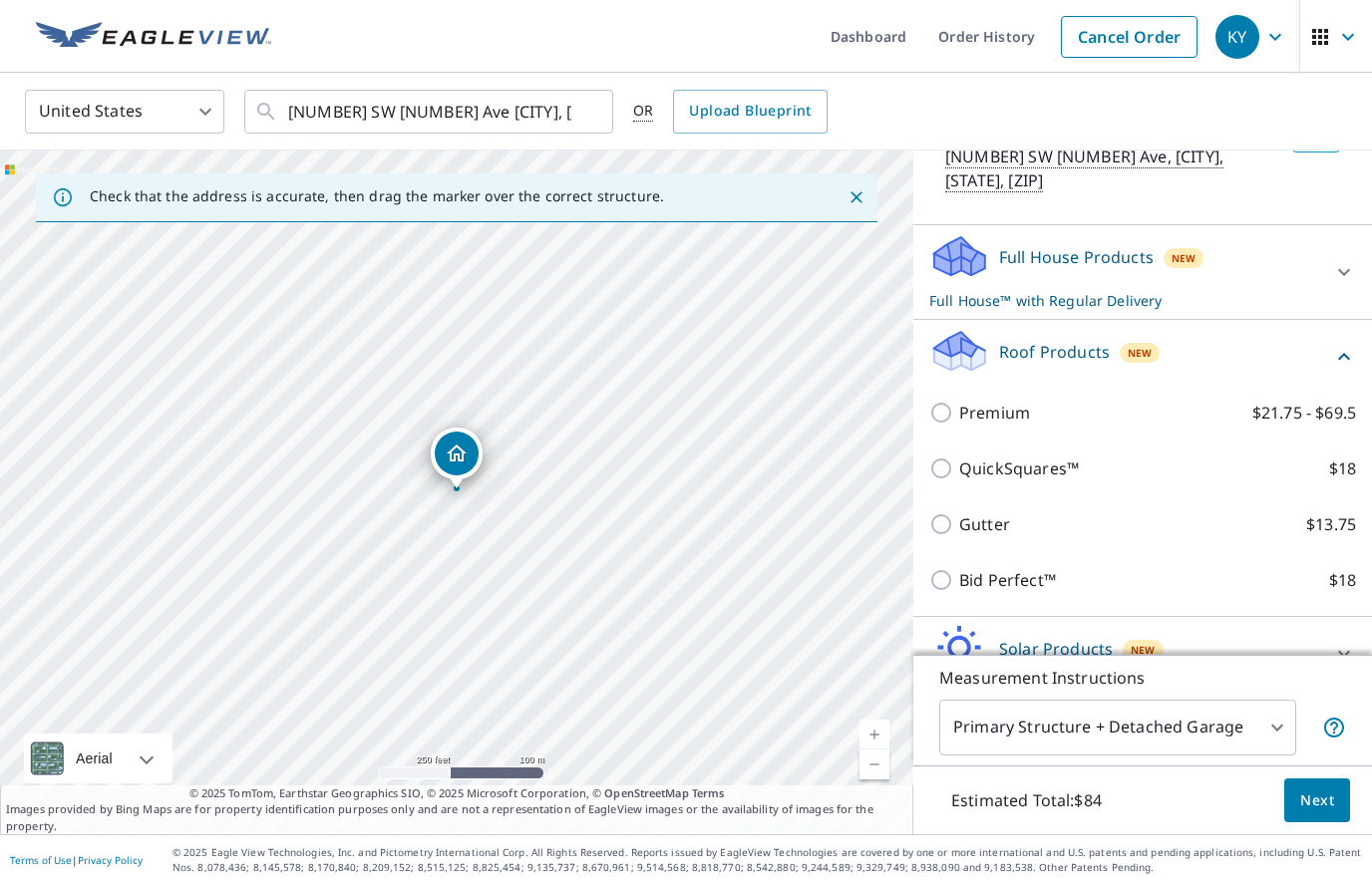 scroll, scrollTop: 156, scrollLeft: 0, axis: vertical 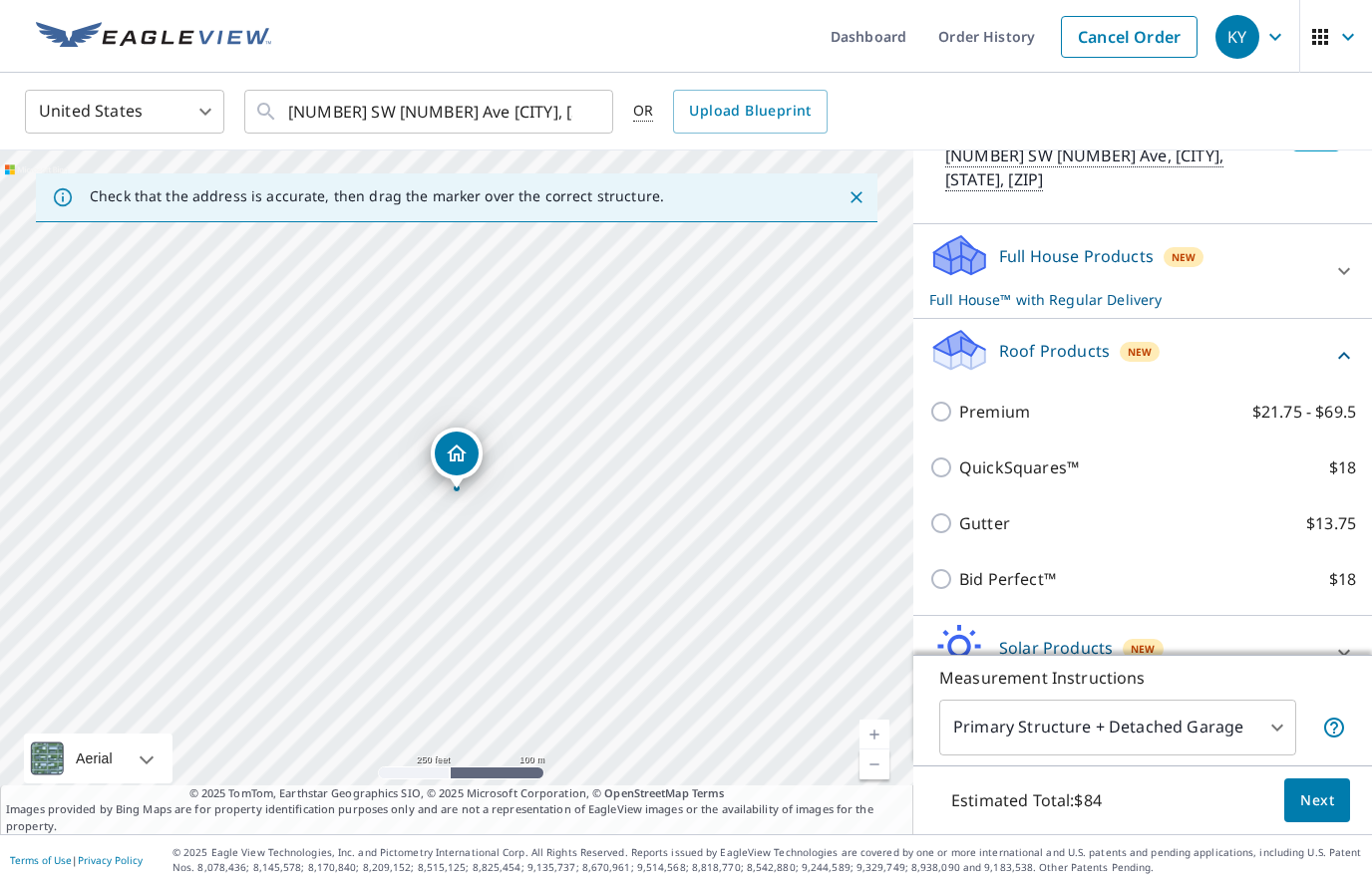 click on "Bid Perfect™" at bounding box center (1007, 579) 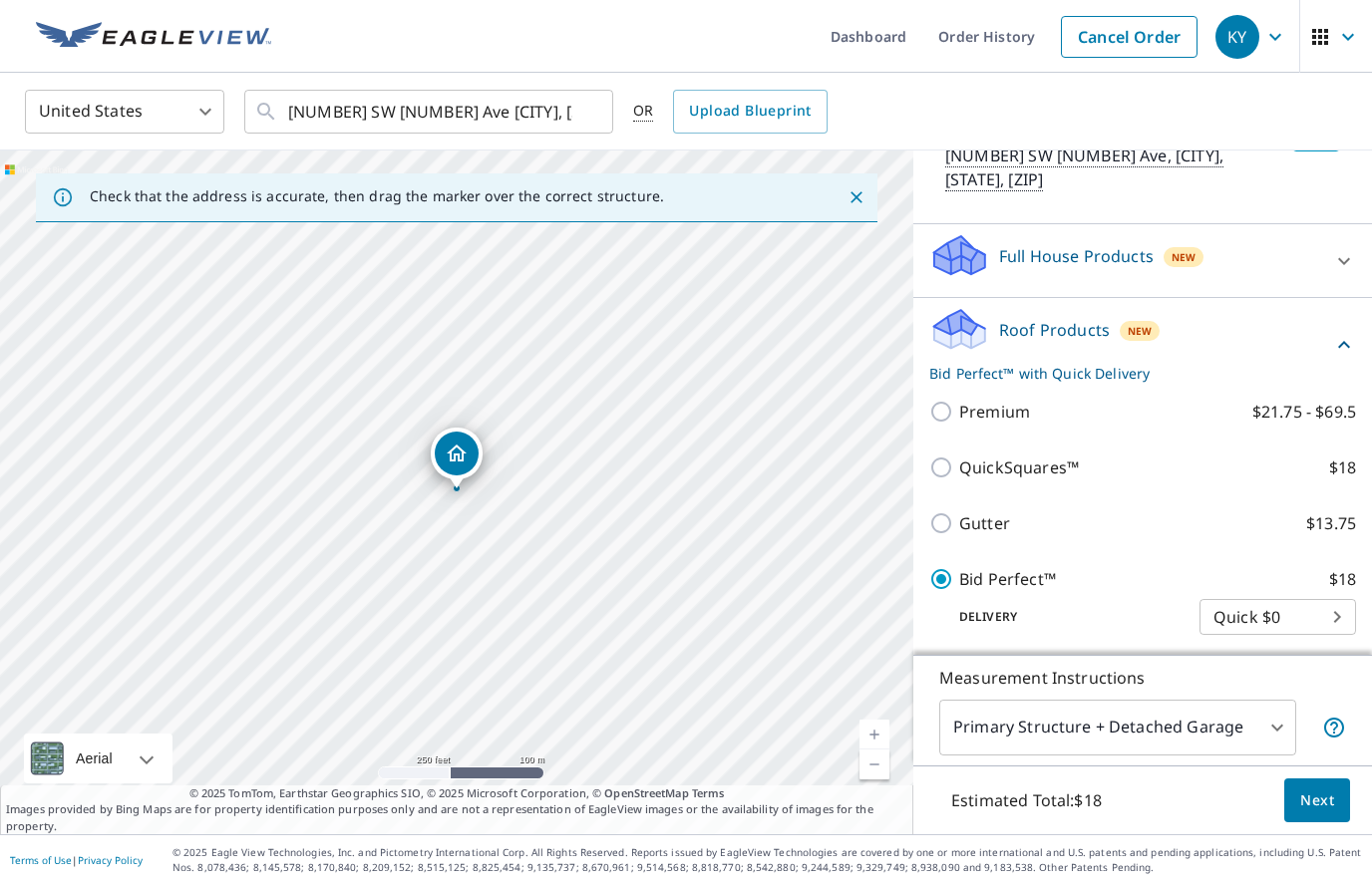 click on "Next" at bounding box center [1317, 800] 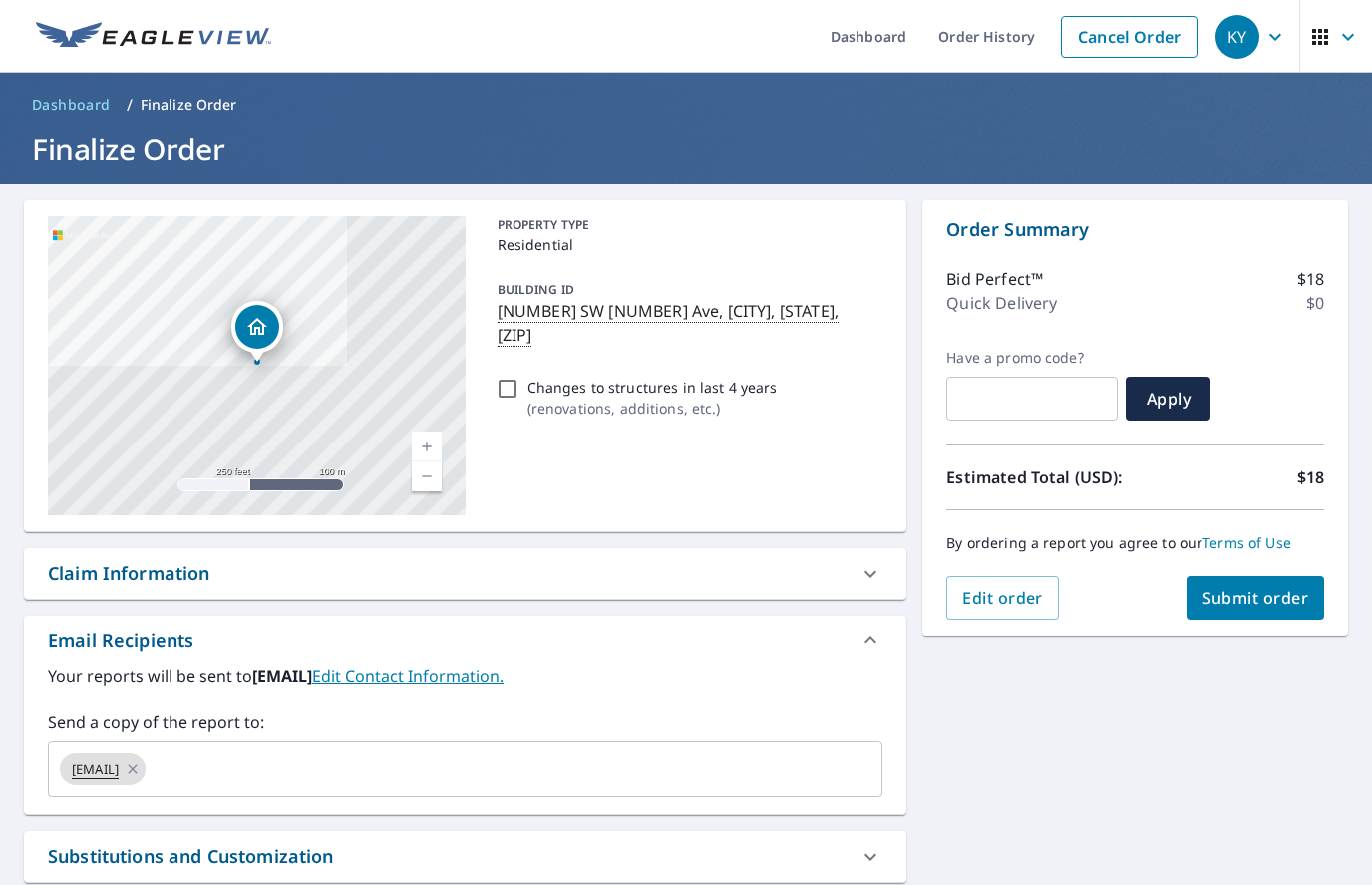 click at bounding box center [496, 769] 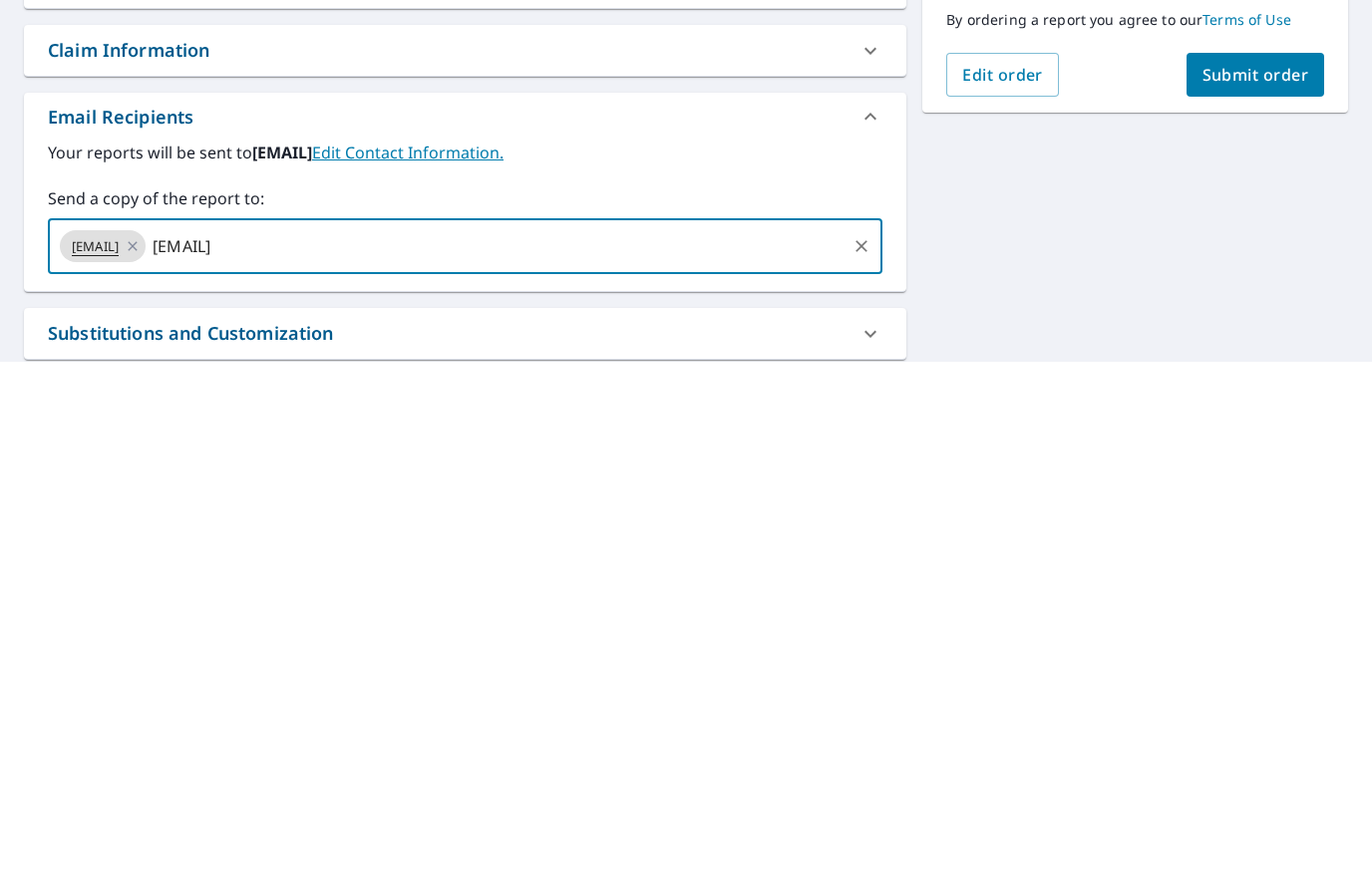 type on "[EMAIL]" 